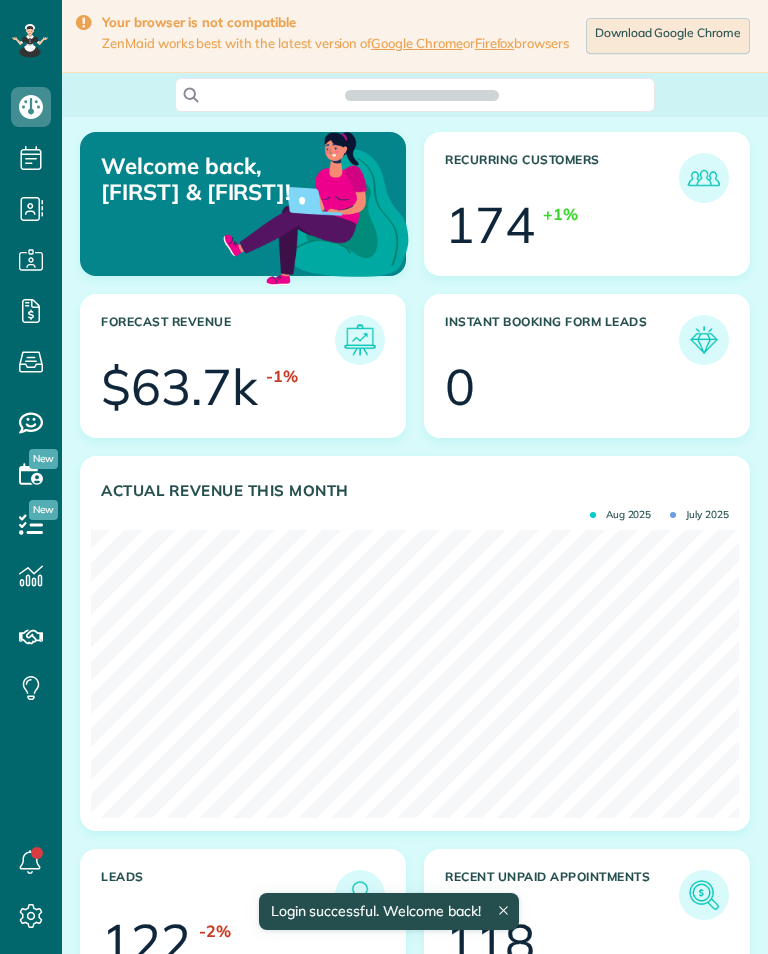 scroll, scrollTop: 0, scrollLeft: 0, axis: both 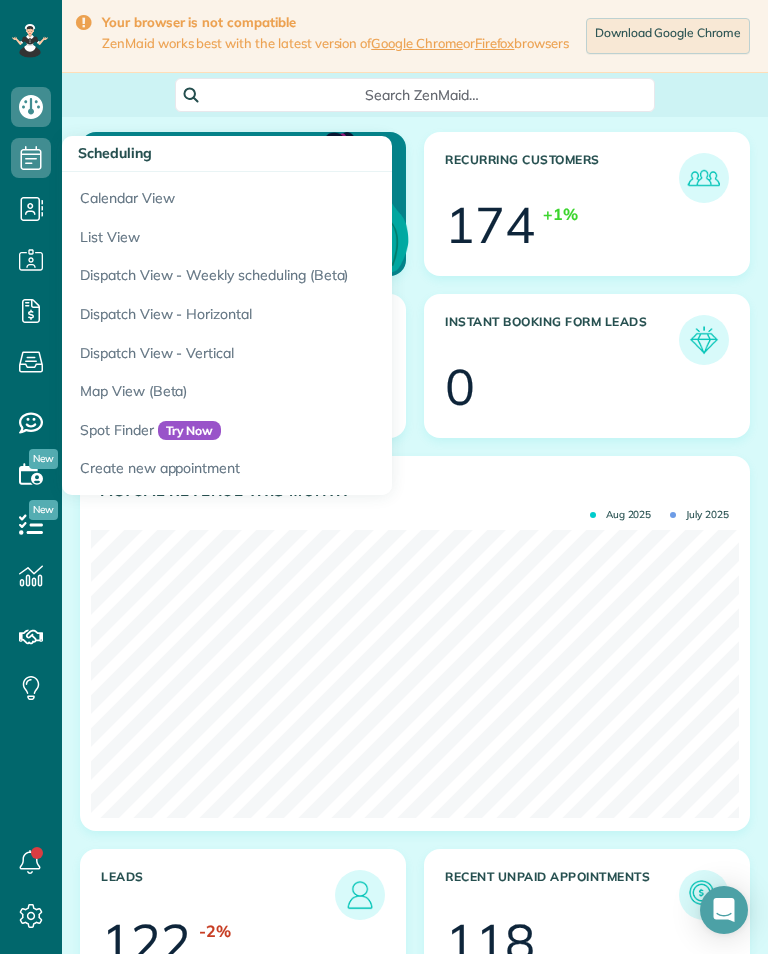 click on "Calendar View" at bounding box center [312, 195] 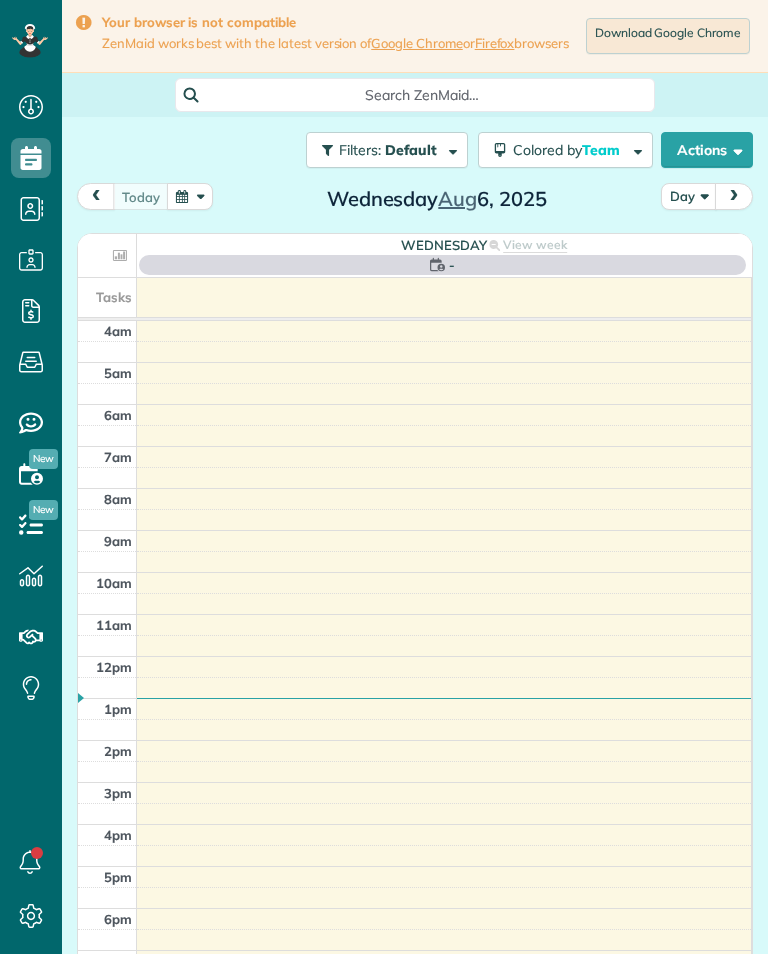 scroll, scrollTop: 0, scrollLeft: 0, axis: both 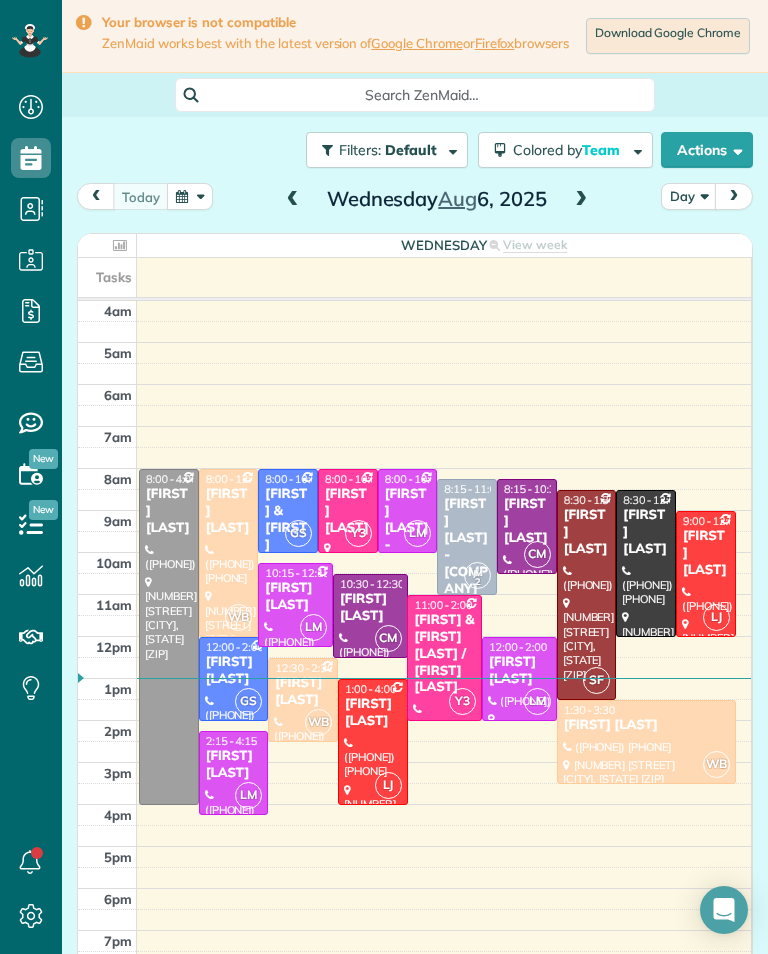 click at bounding box center [581, 200] 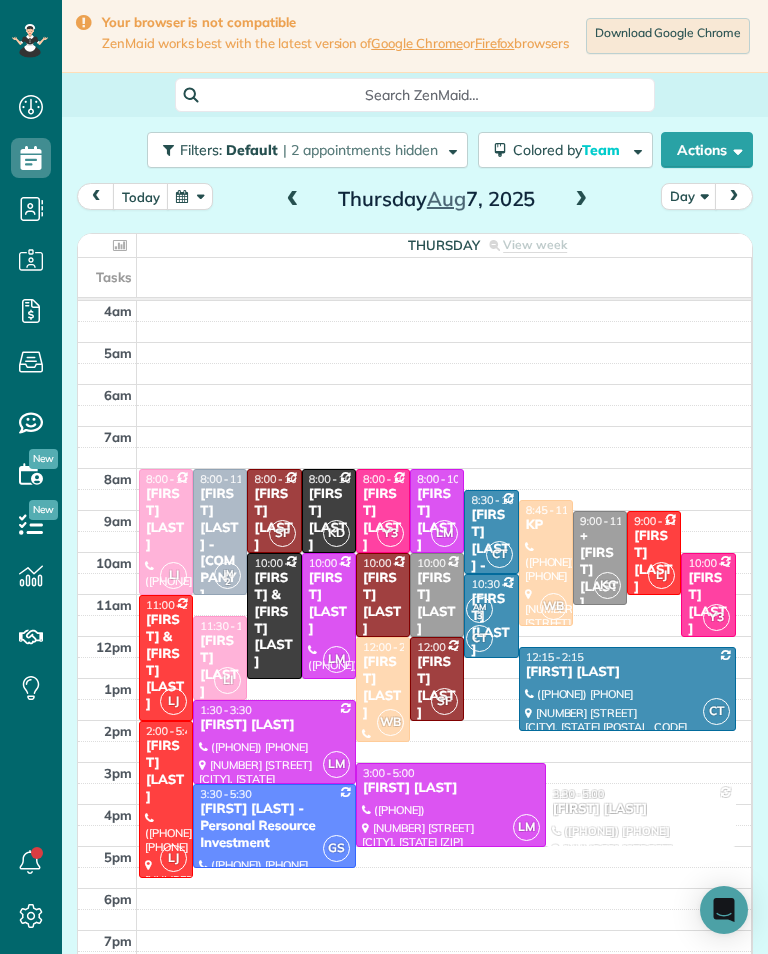 scroll, scrollTop: 985, scrollLeft: 62, axis: both 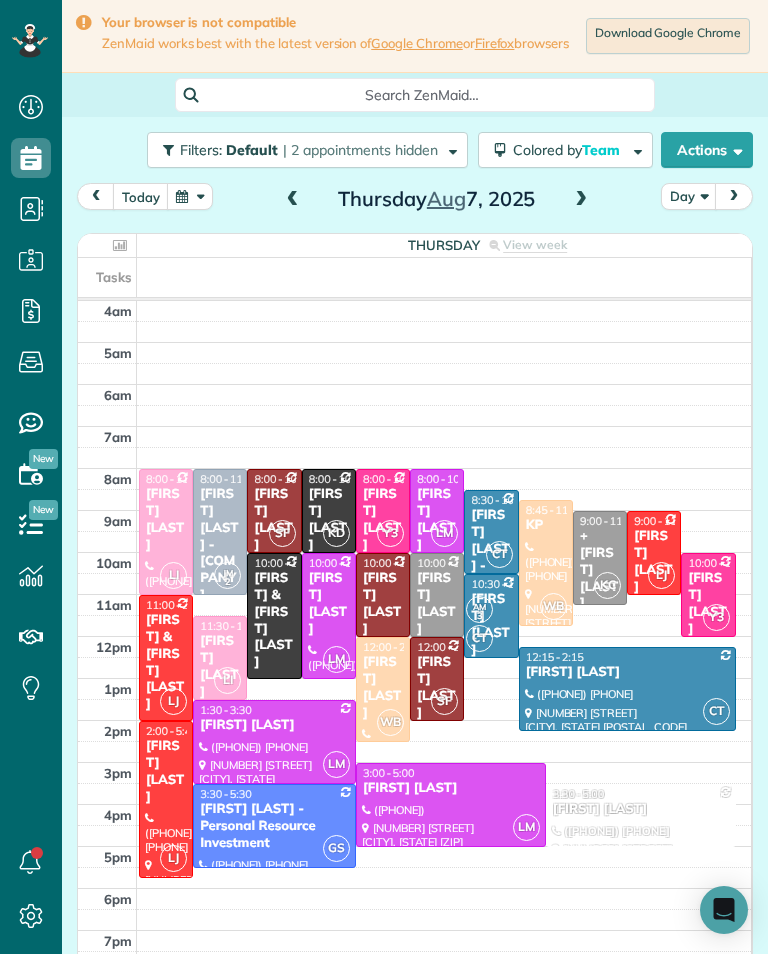 click on "[FIRST] [LAST]" at bounding box center (437, 604) 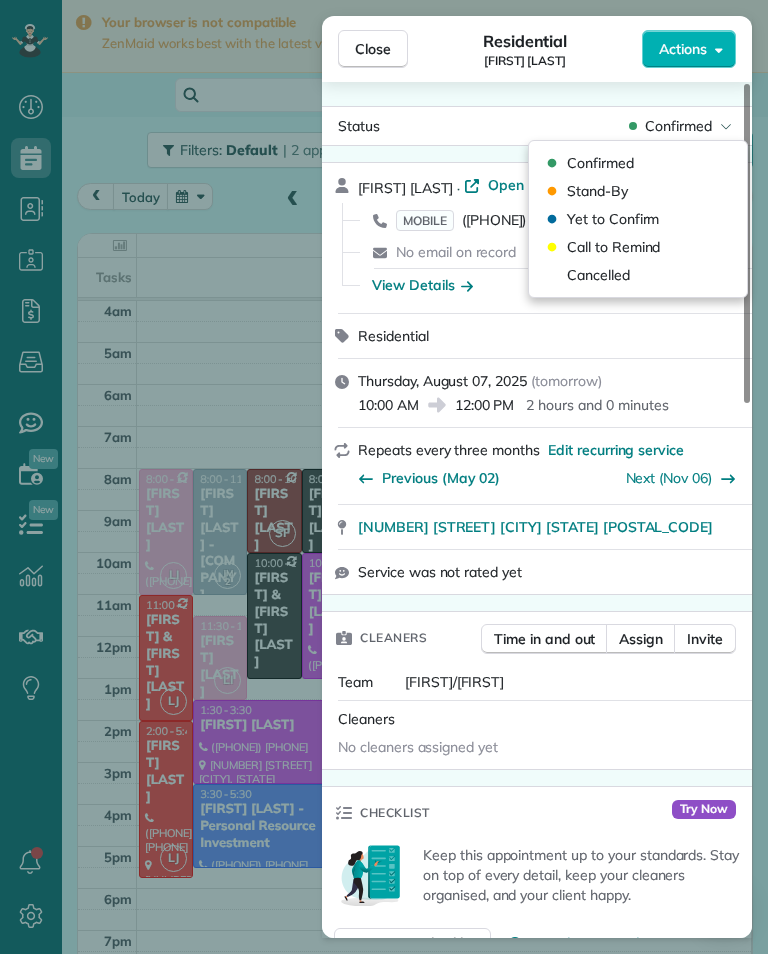 click on "Cancelled" at bounding box center (598, 275) 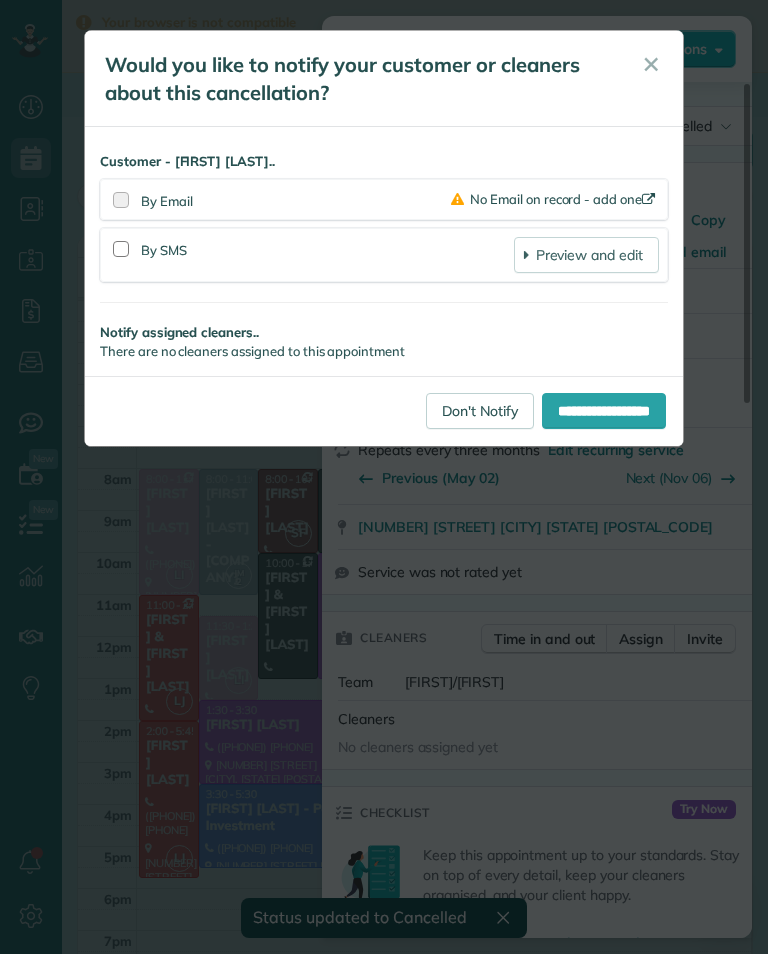 click on "Don't Notify" at bounding box center [480, 411] 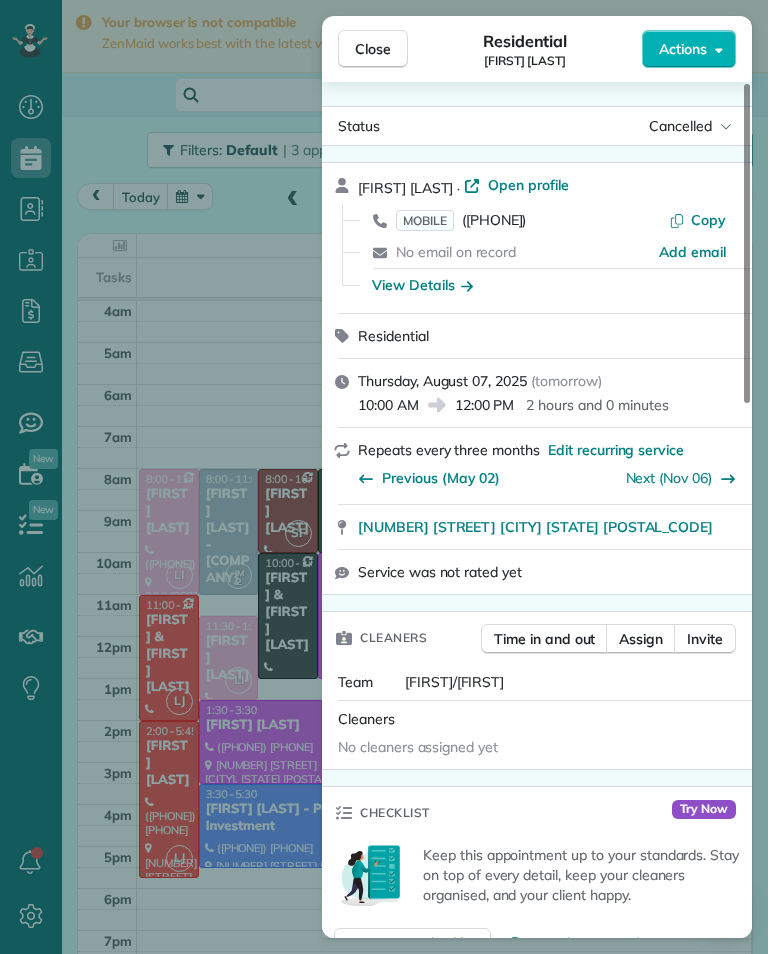 click on "Close Residential [FIRST] [LAST] Actions Status Cancelled [FIRST] [LAST] · Open profile MOBILE ([PHONE]) Copy No email on record Add email View Details Residential Thursday, August 07, 2025 ( tomorrow ) 10:00 AM 12:00 PM 2 hours and 0 minutes Repeats every three months Edit recurring service Previous (May 02) Next (Nov 06) [NUMBER] [STREET] # [NUMBER] [CITY] [STATE] [ZIP] Service was not rated yet Cleaners Time in and out Assign Invite Team [FIRST]/[FIRST] Cleaners No cleaners assigned yet Checklist Try Now Keep this appointment up to your standards. Stay on top of every detail, keep your cleaners organised, and your client happy. Assign a checklist Watch a 5 min demo Billing Billing actions Service Add an item Overcharge $0.00 Discount $0.00 Coupon discount - Primary tax - Secondary tax - Total appointment price $0.00 Tips collected $0.00 Mark as paid Total including tip $0.00 Get paid online in no-time! Send an invoice and reward your cleaners with tips Charge customer credit card Appointment custom fields" at bounding box center (384, 477) 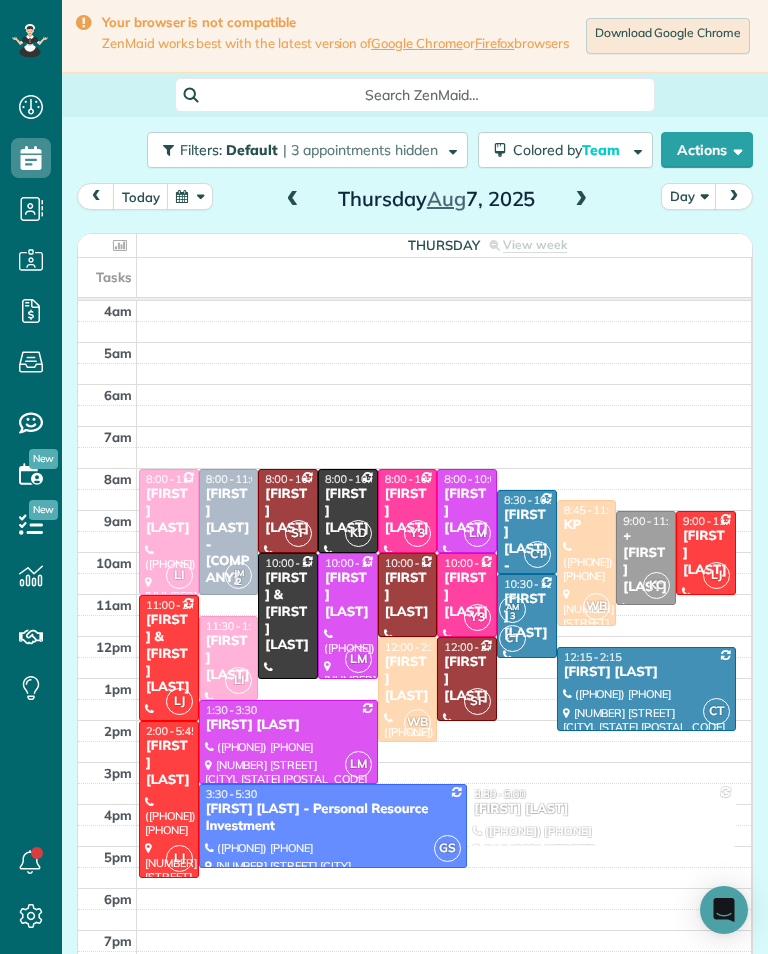 click on "[FIRST] [LAST]" at bounding box center [348, 595] 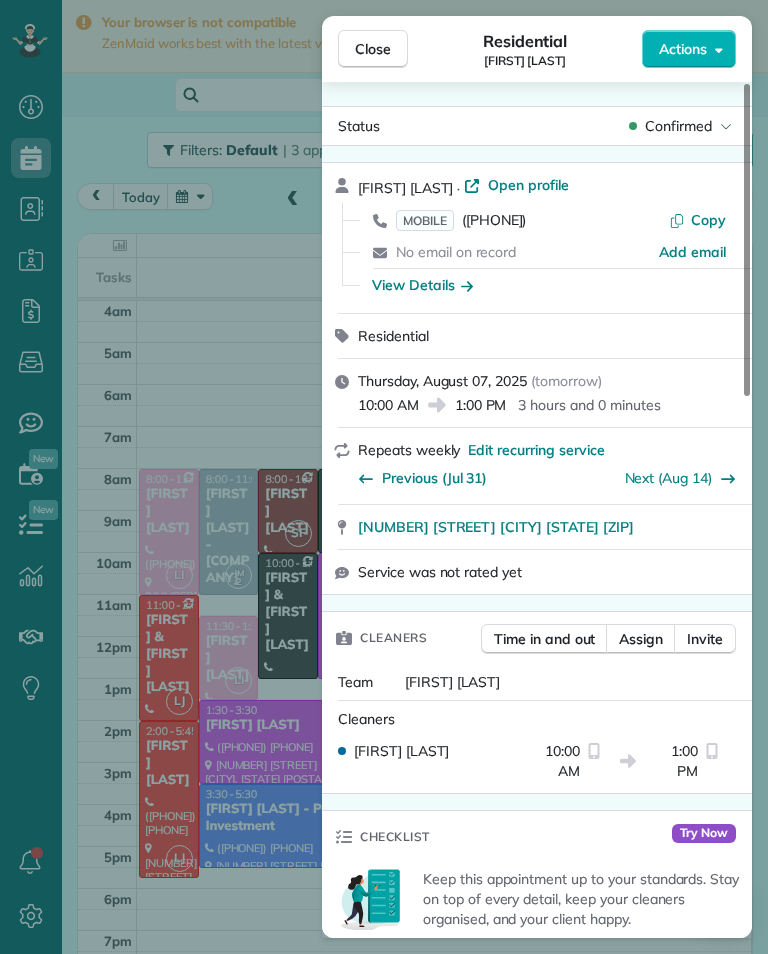 click on "([PHONE])" at bounding box center (494, 220) 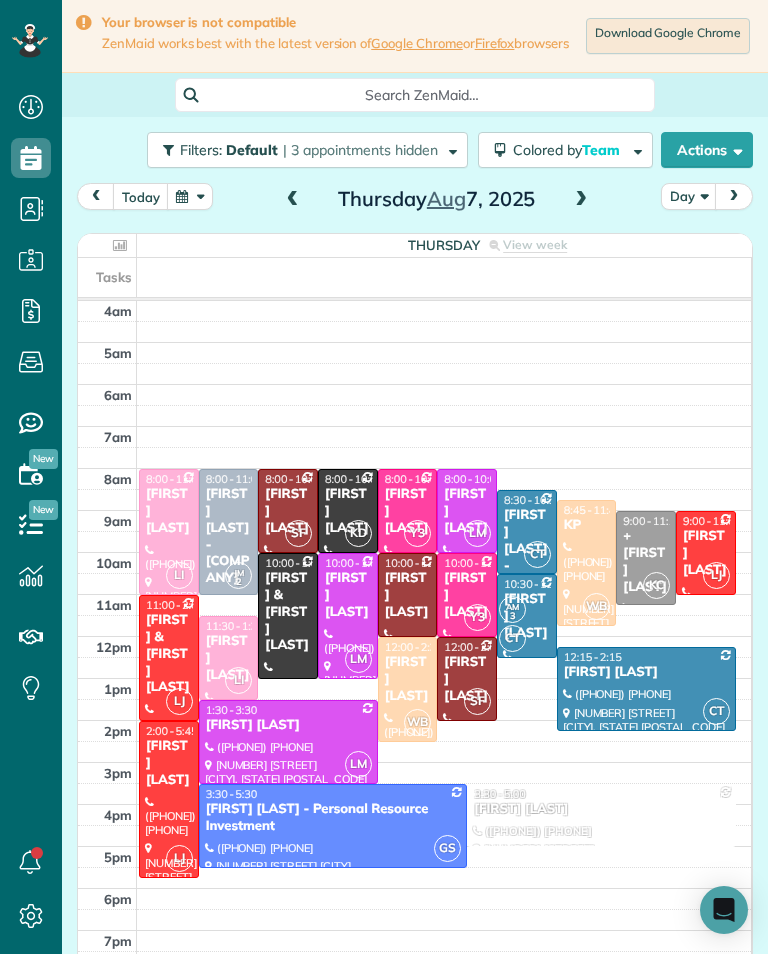 click at bounding box center [288, 742] 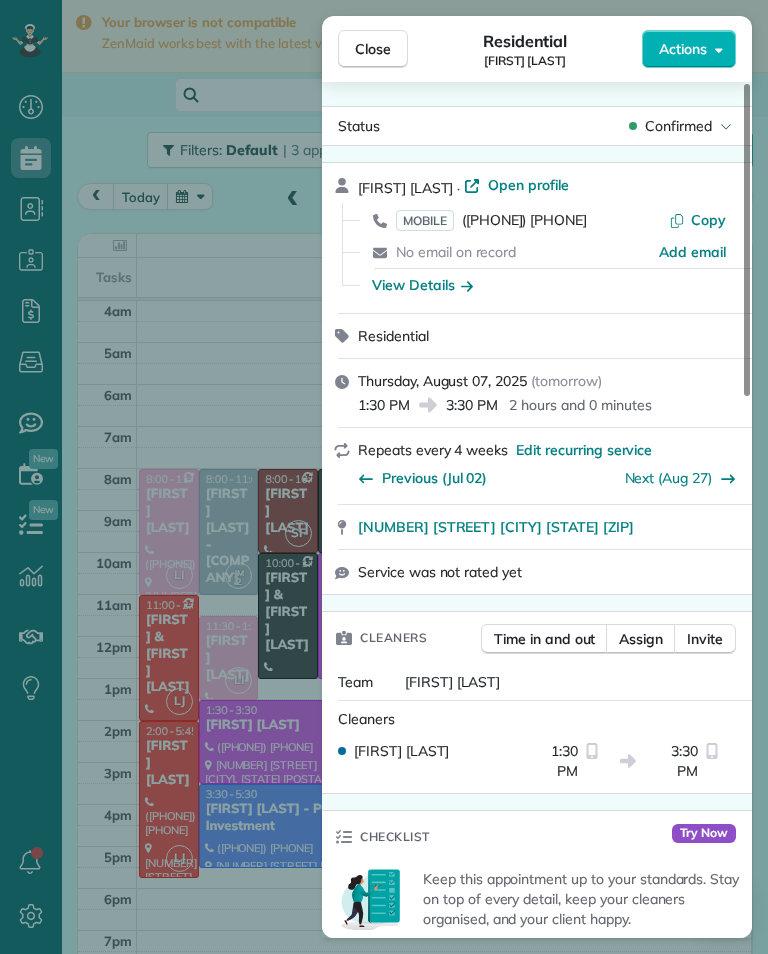 click on "MOBILE ([PHONE])" at bounding box center (491, 220) 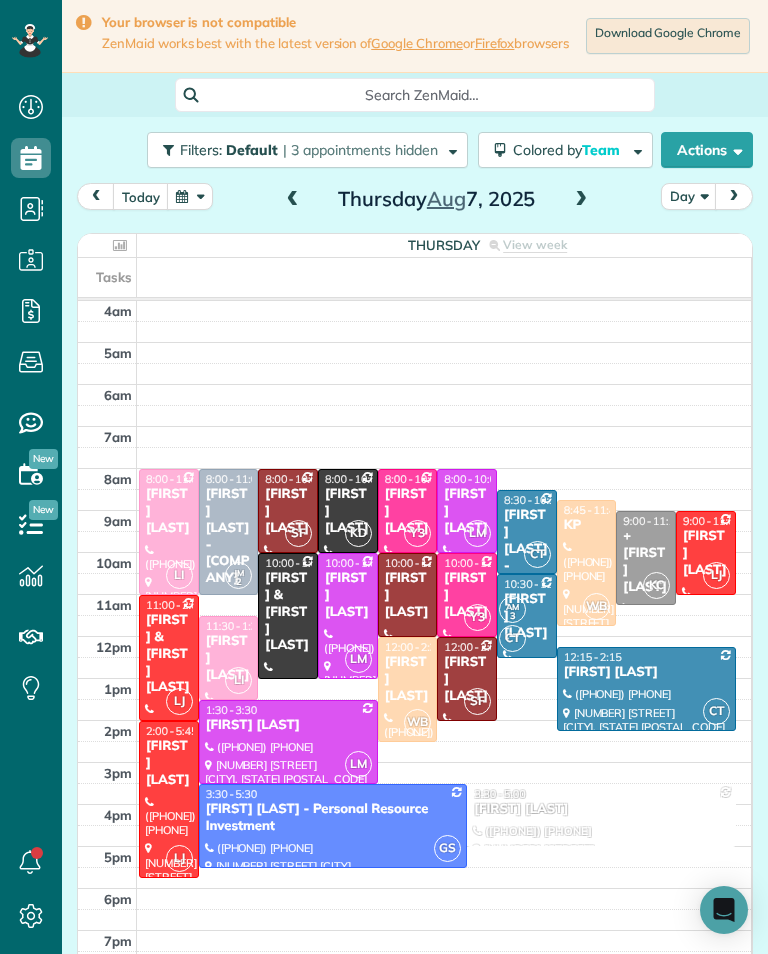 scroll, scrollTop: 985, scrollLeft: 62, axis: both 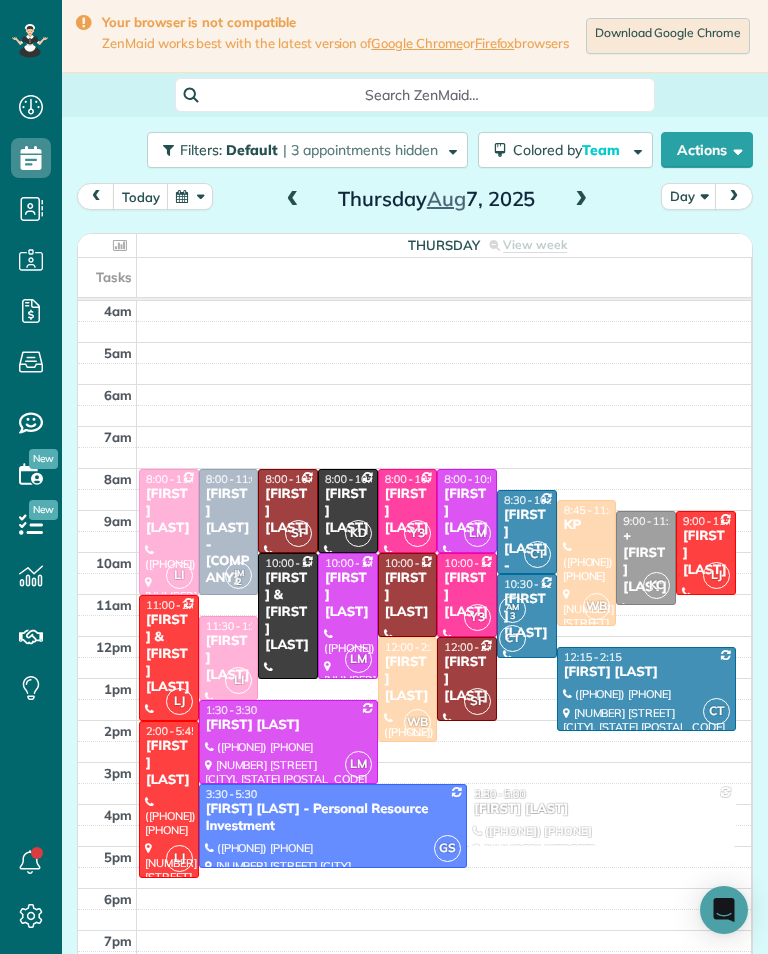 click on "[FIRST] [LAST] - Personal Resource Investment" at bounding box center (333, 818) 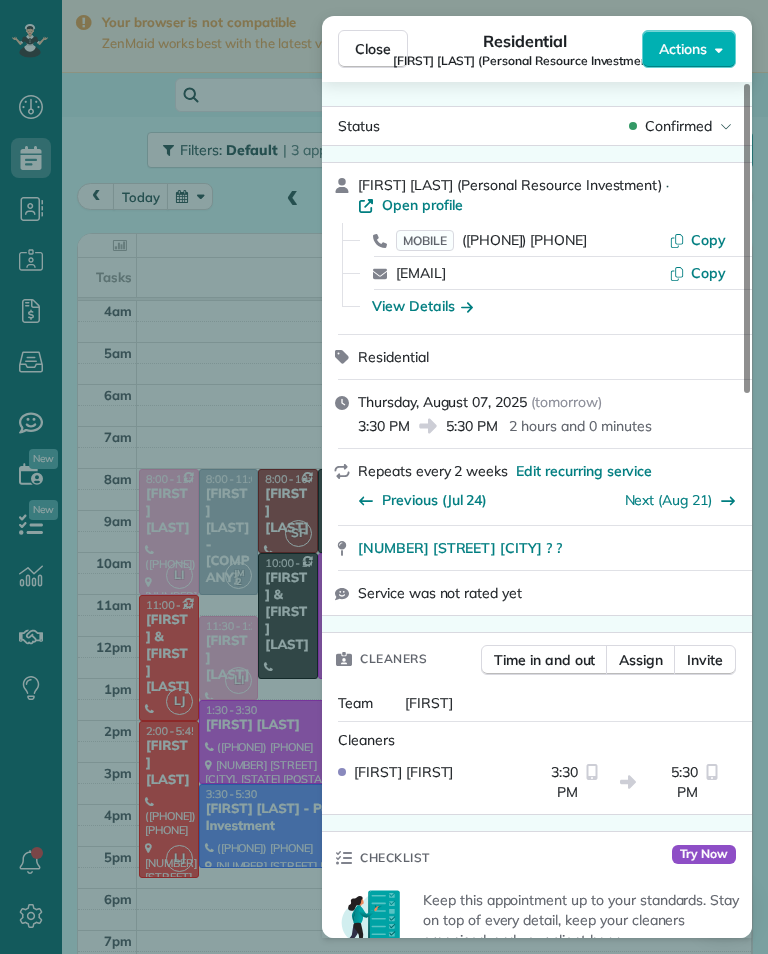 click on "([PHONE]) [PHONE]" at bounding box center (524, 240) 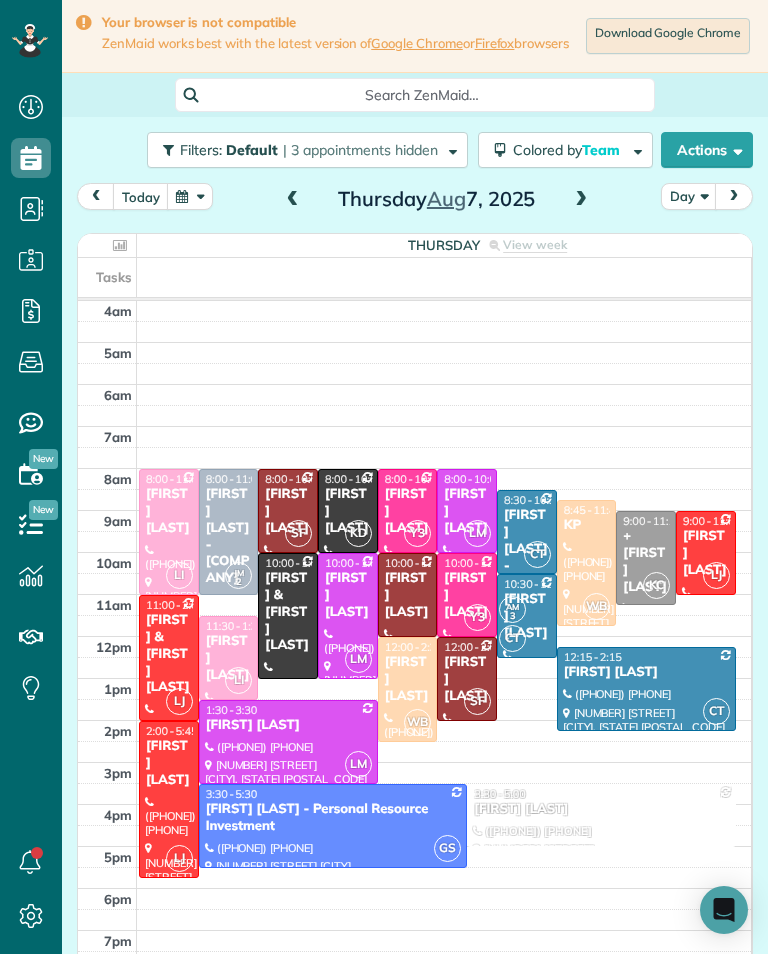 click on "+ [FIRST] [LAST]" at bounding box center (646, 562) 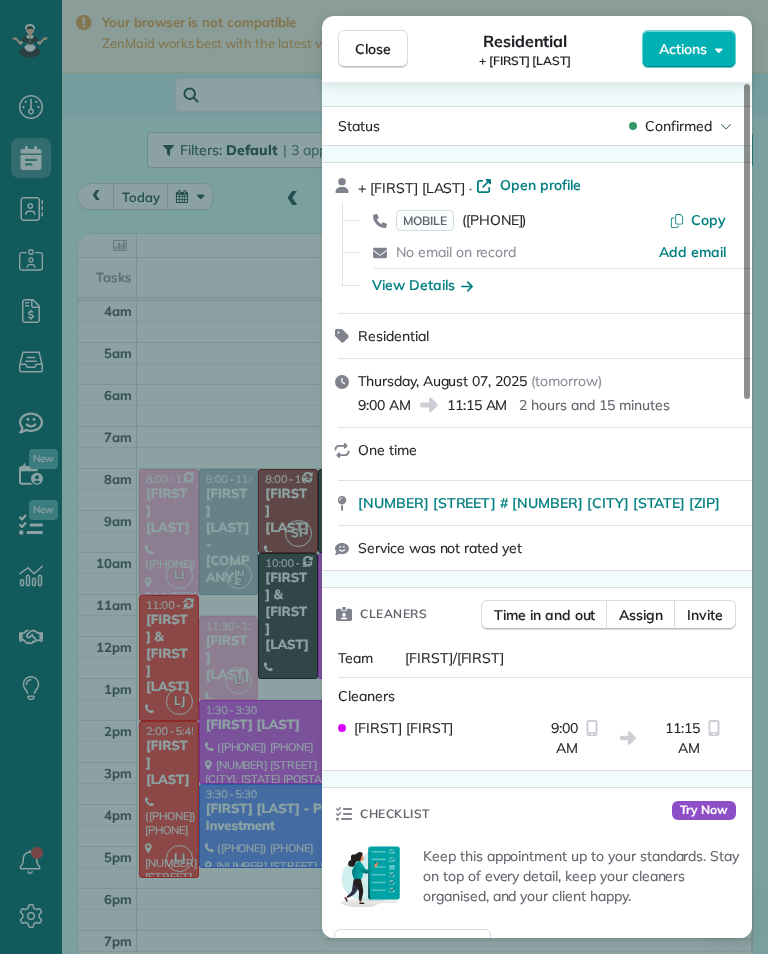 click on "([PHONE])" at bounding box center [494, 220] 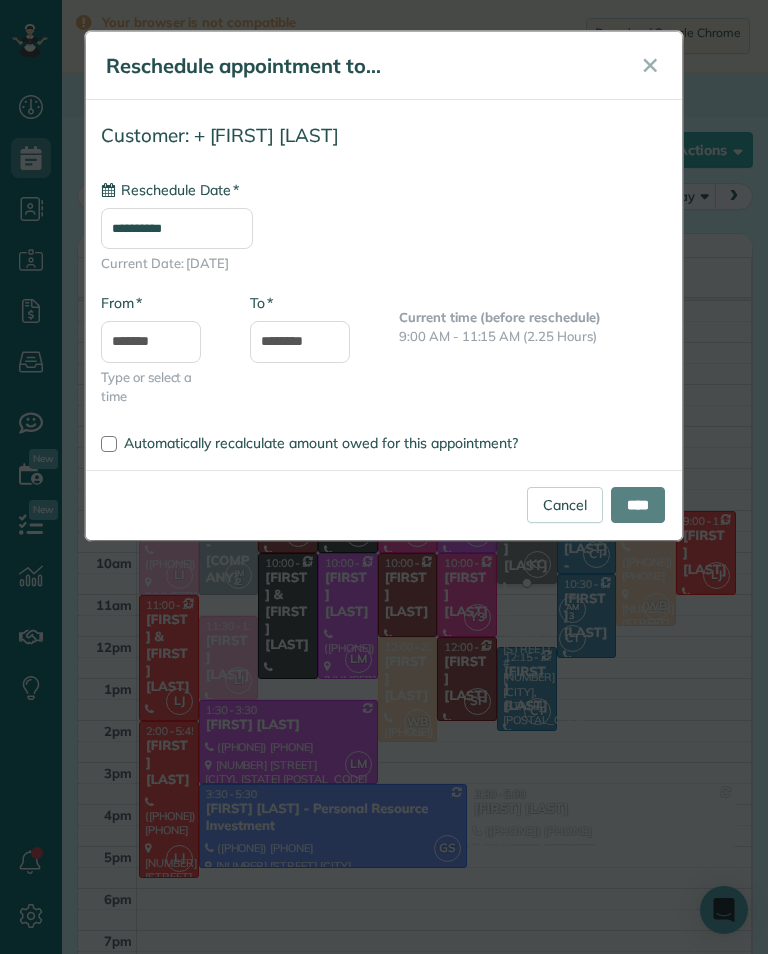type on "**********" 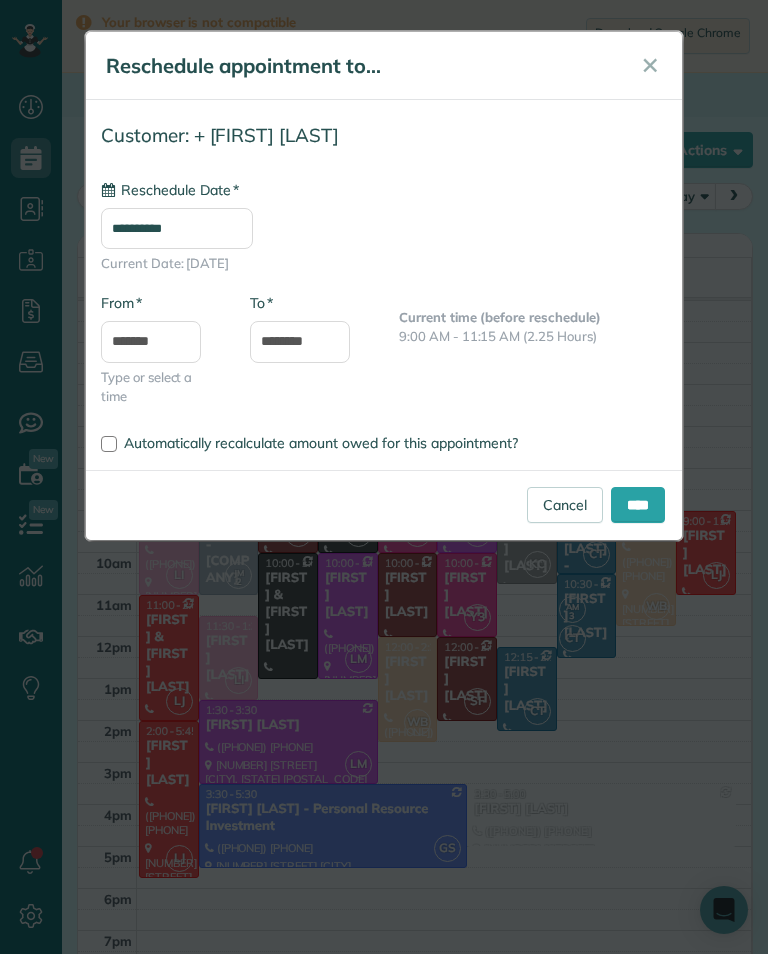 click on "****" at bounding box center [638, 505] 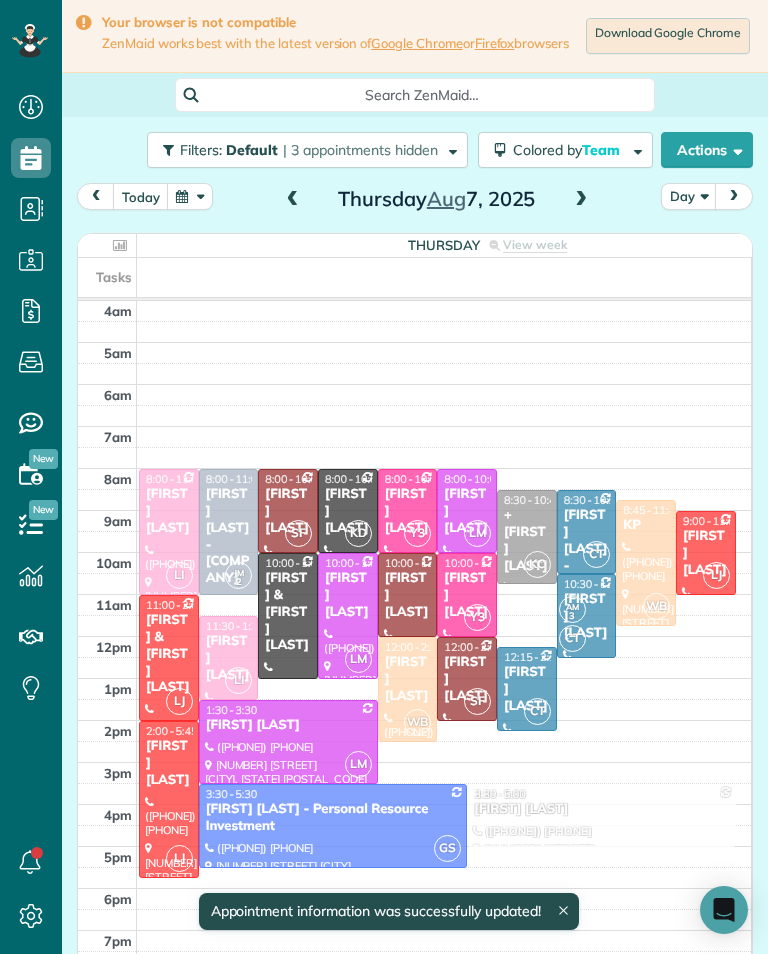 click at bounding box center (581, 200) 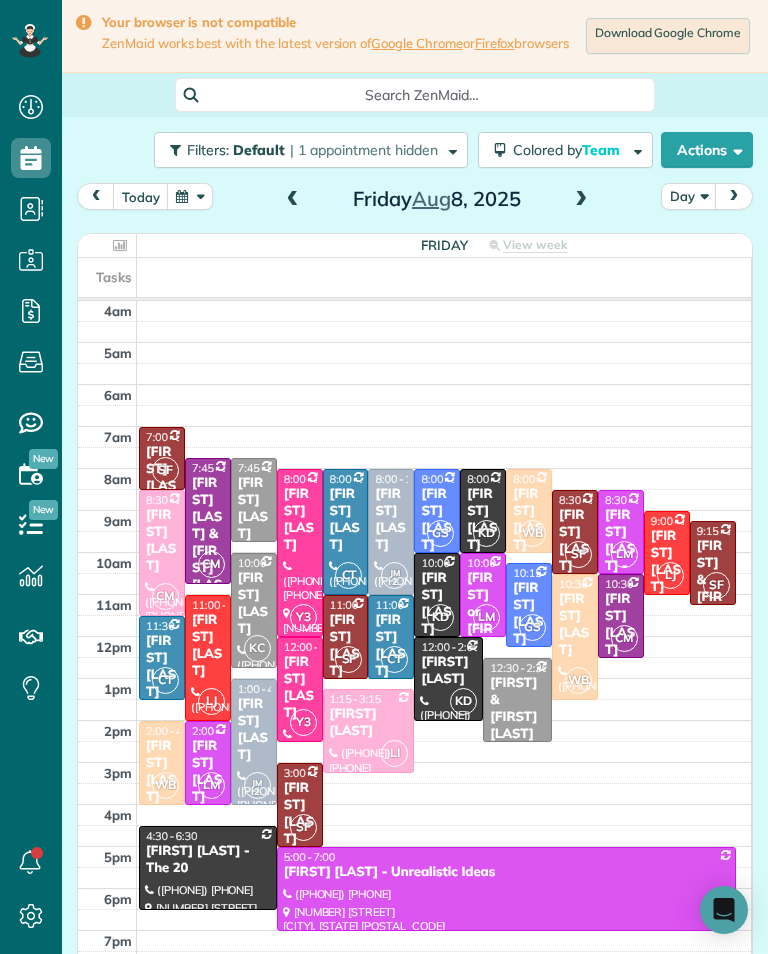 scroll, scrollTop: 985, scrollLeft: 62, axis: both 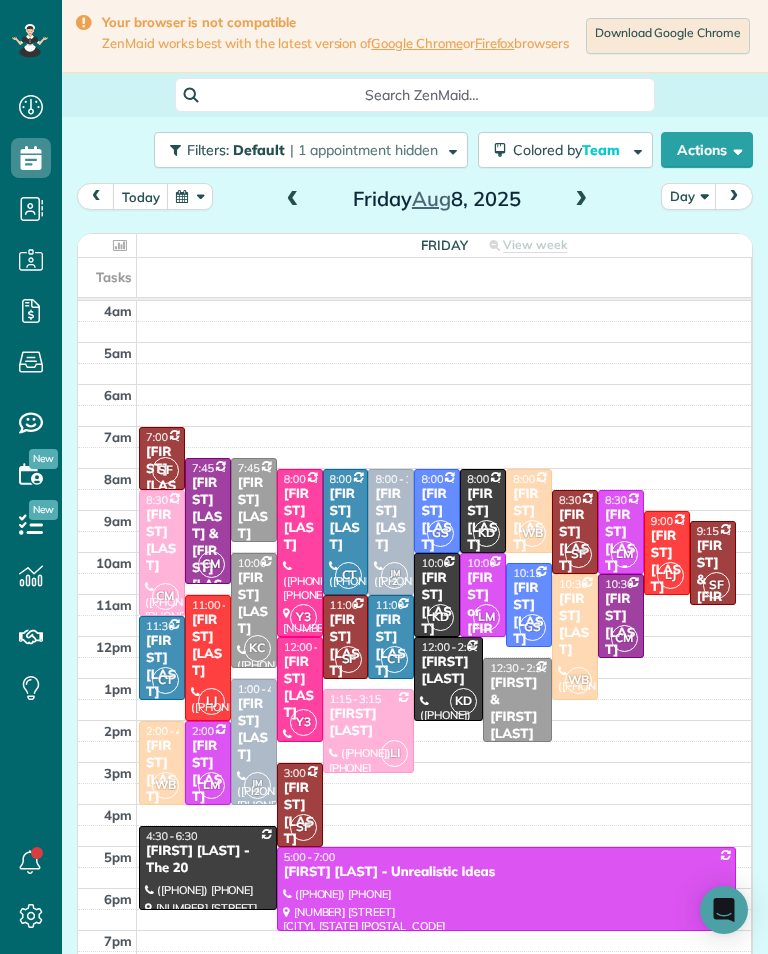 click at bounding box center [293, 200] 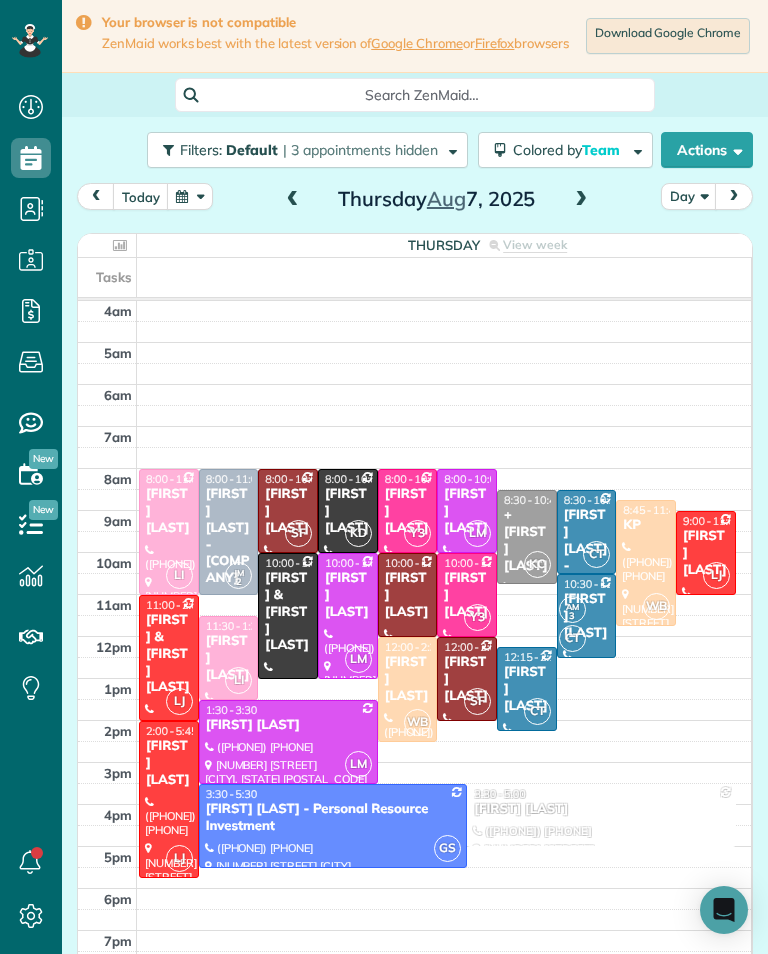 scroll, scrollTop: 985, scrollLeft: 62, axis: both 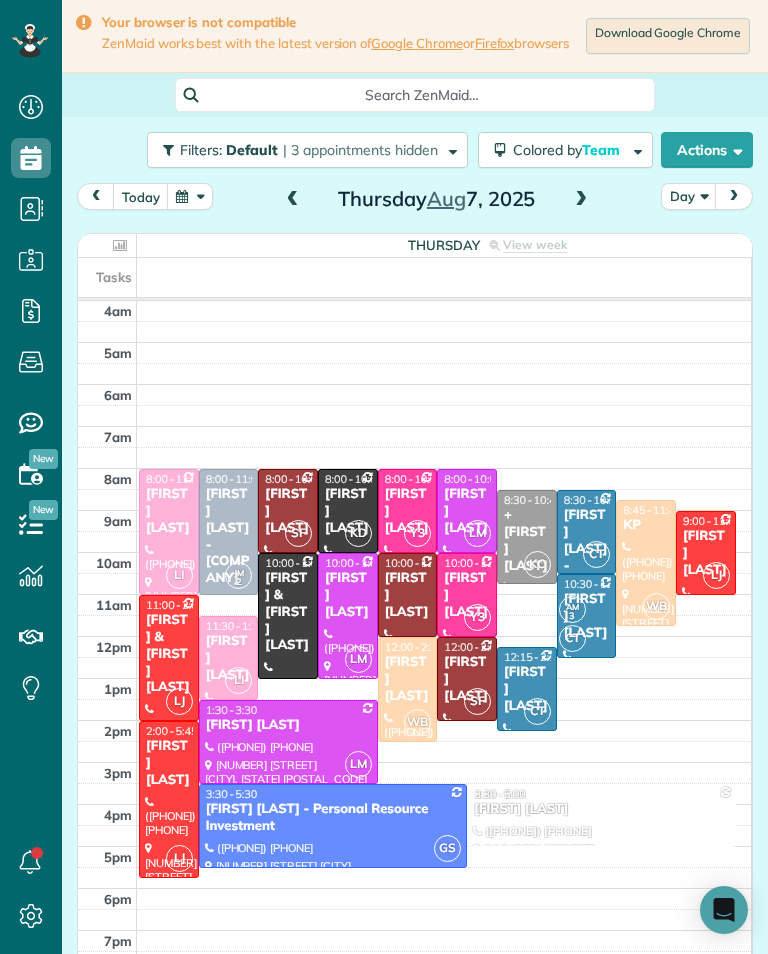 click at bounding box center (190, 196) 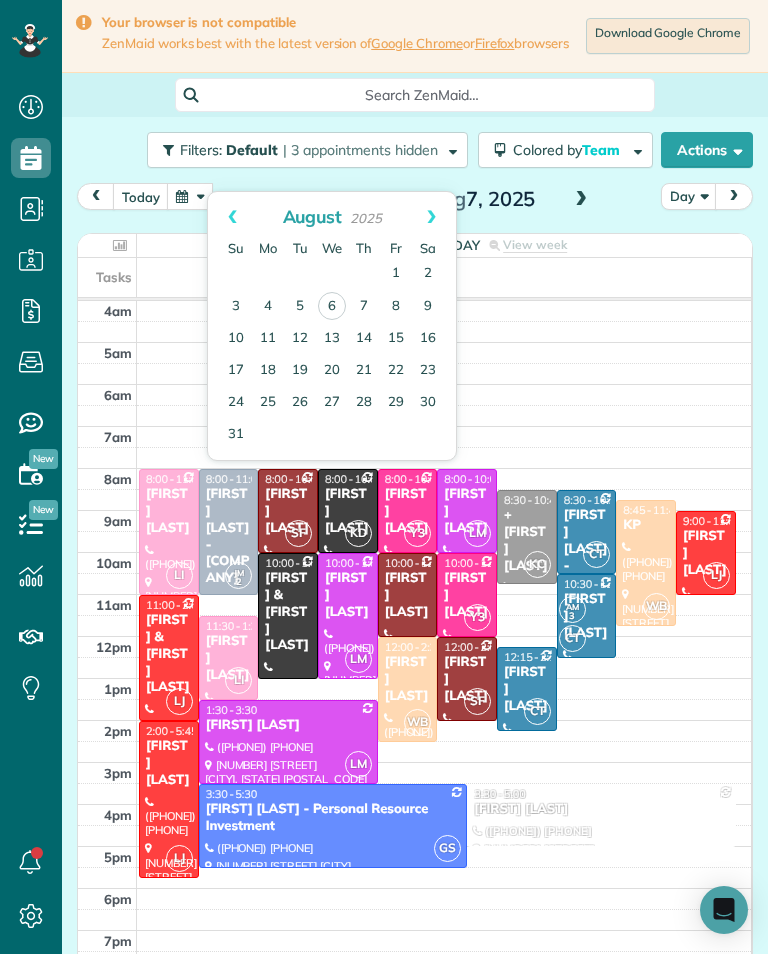 click at bounding box center [444, 311] 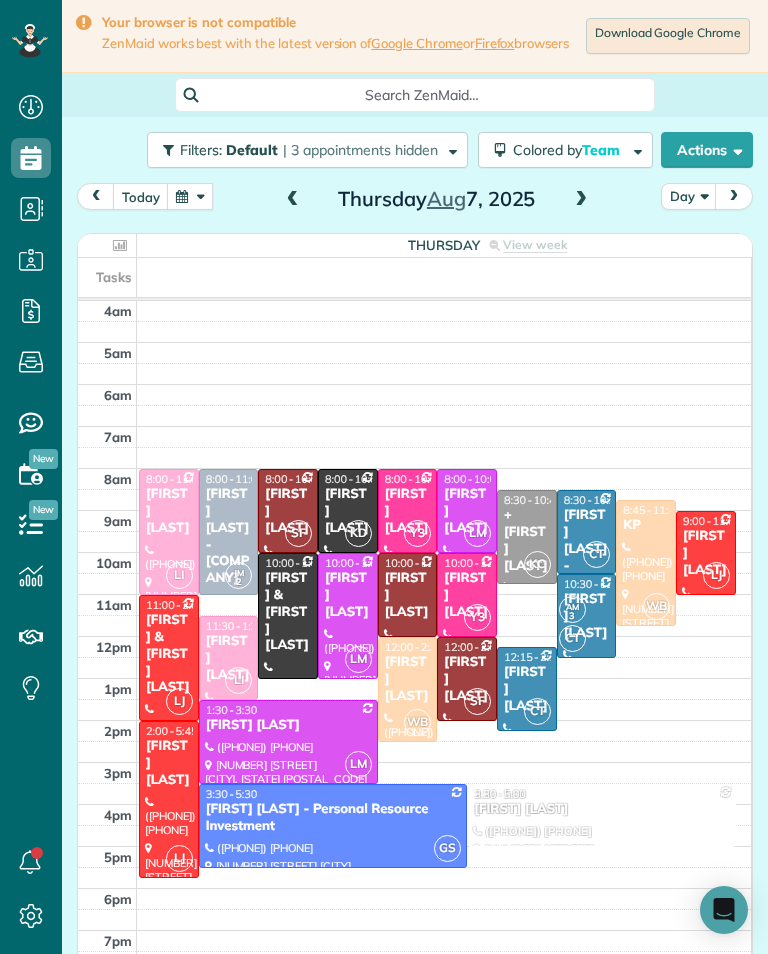 click at bounding box center [581, 200] 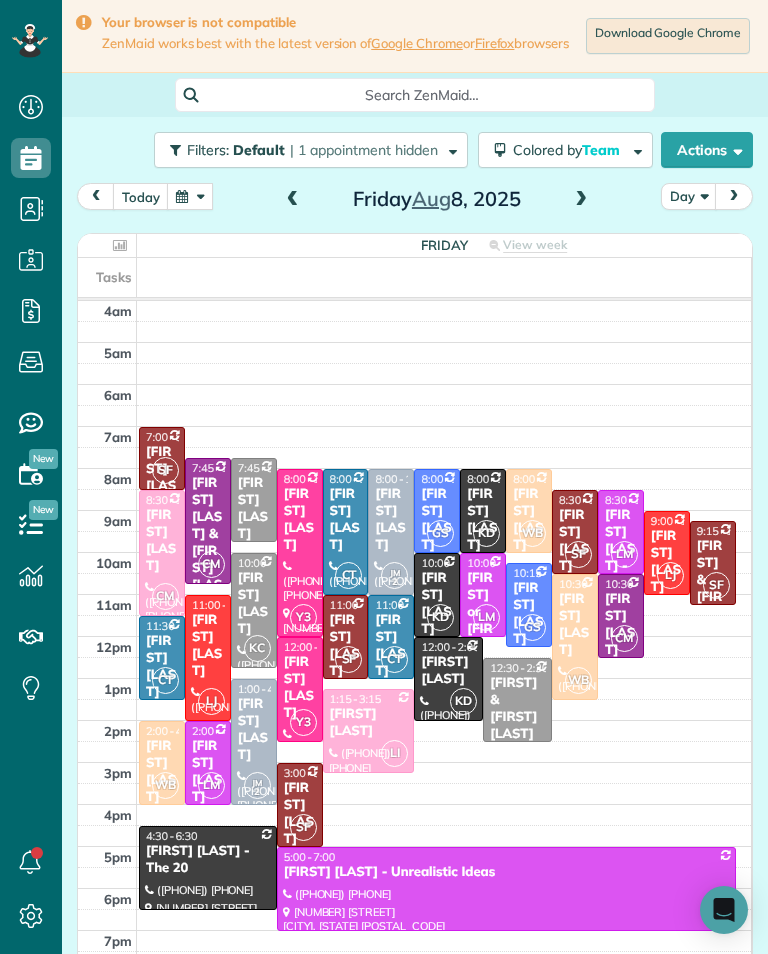 click at bounding box center (190, 196) 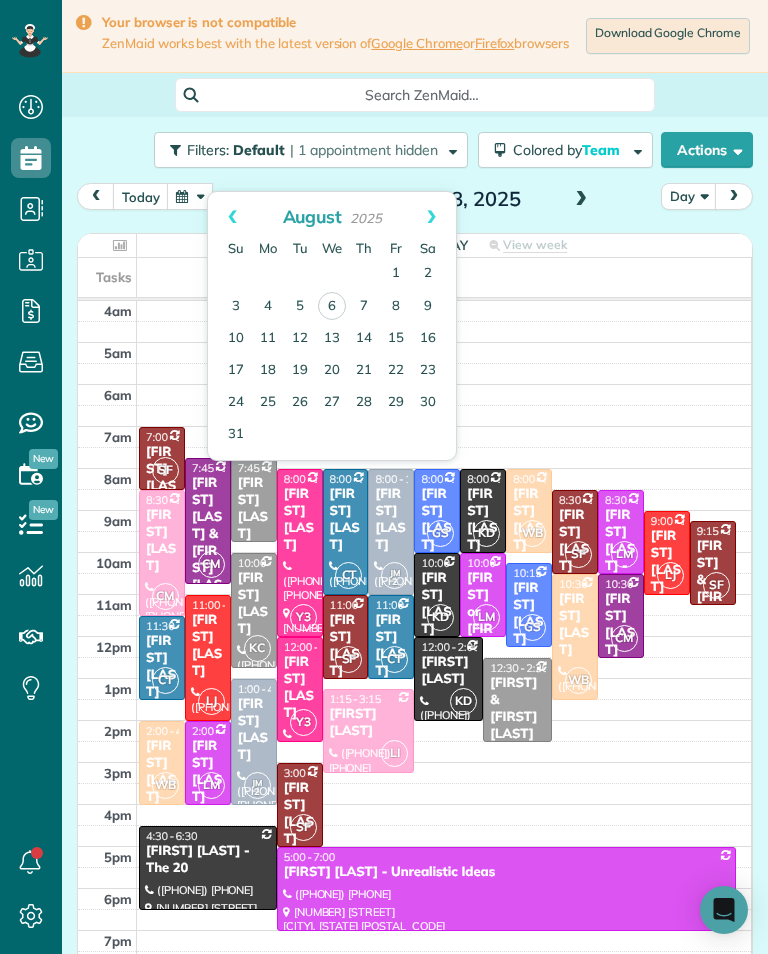 click on "22" at bounding box center [396, 371] 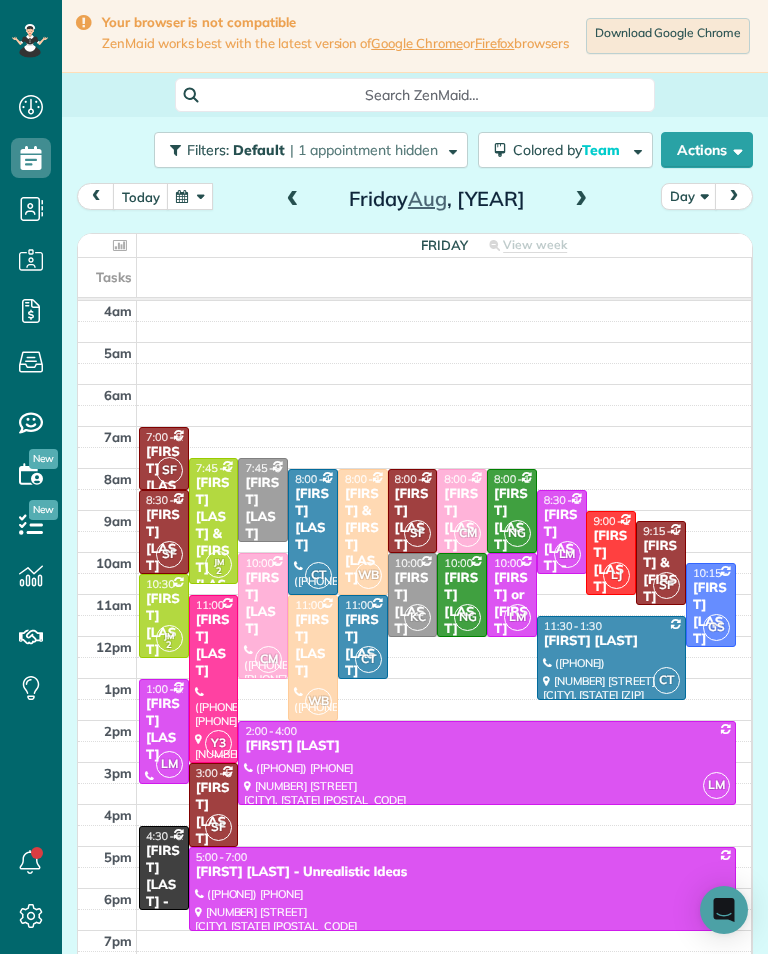 click at bounding box center [293, 200] 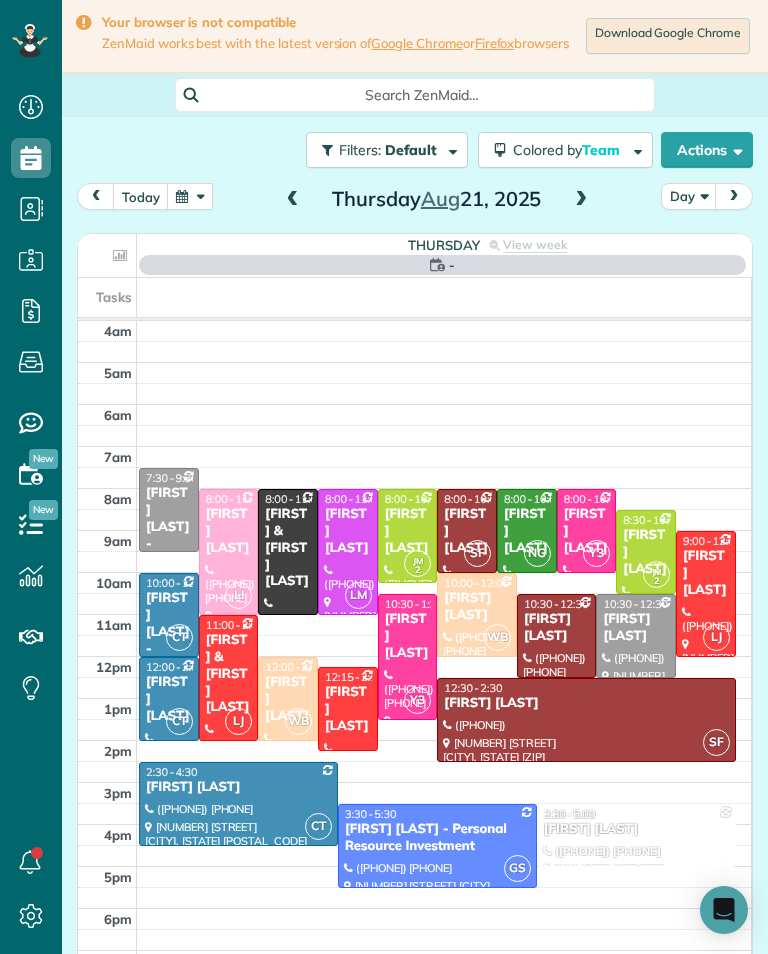 click at bounding box center (293, 200) 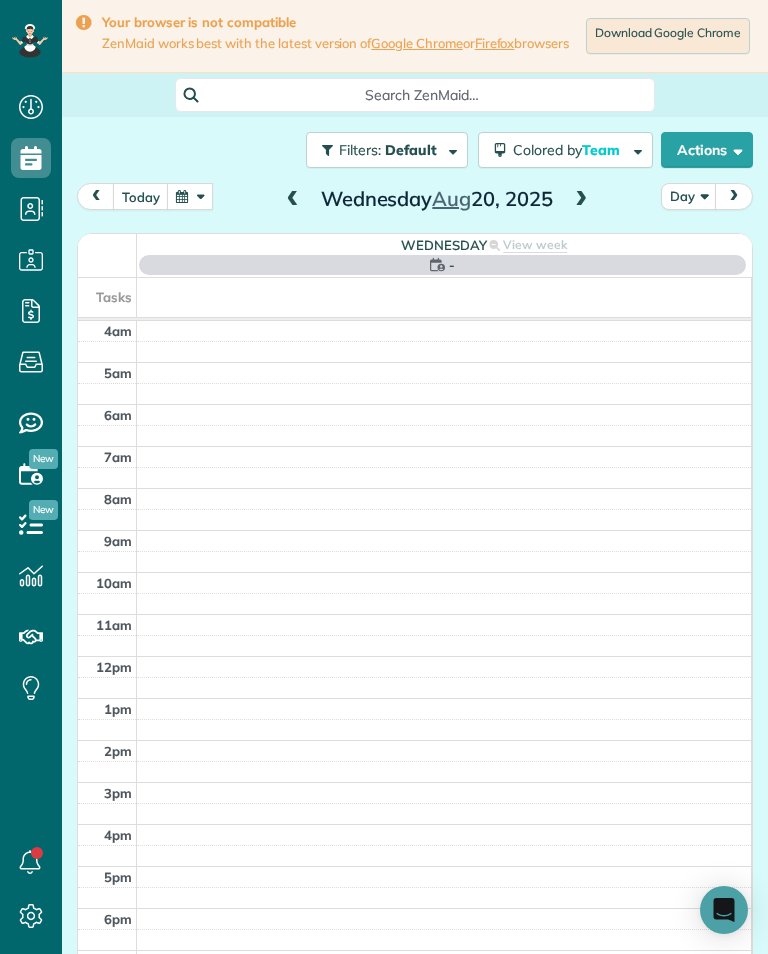 click at bounding box center (293, 200) 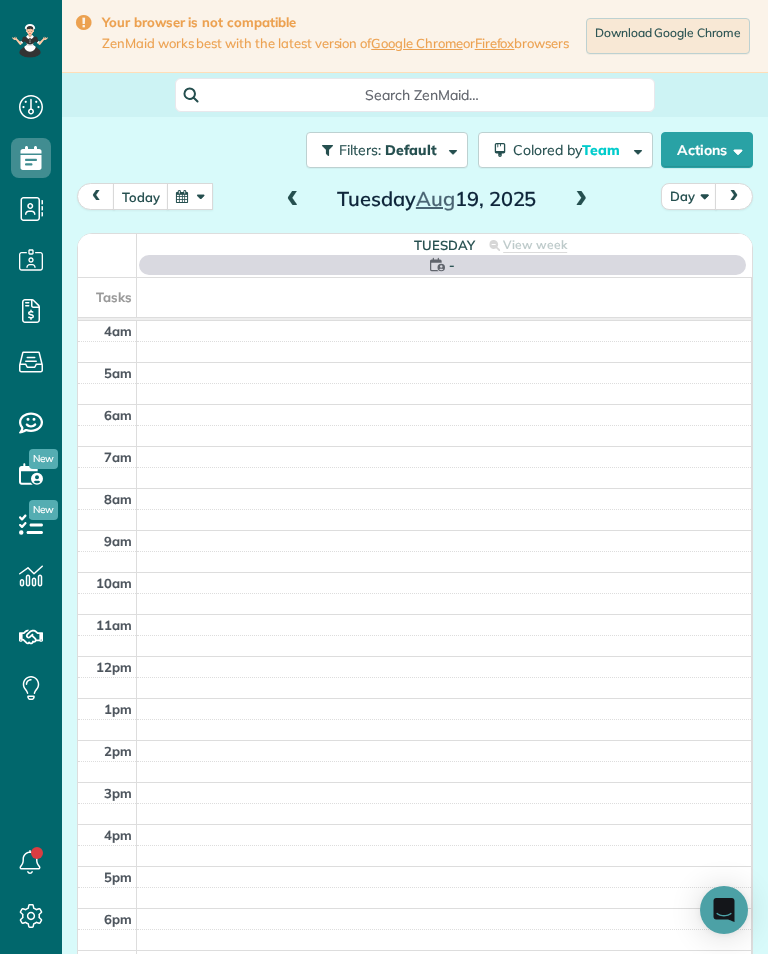 click at bounding box center [293, 200] 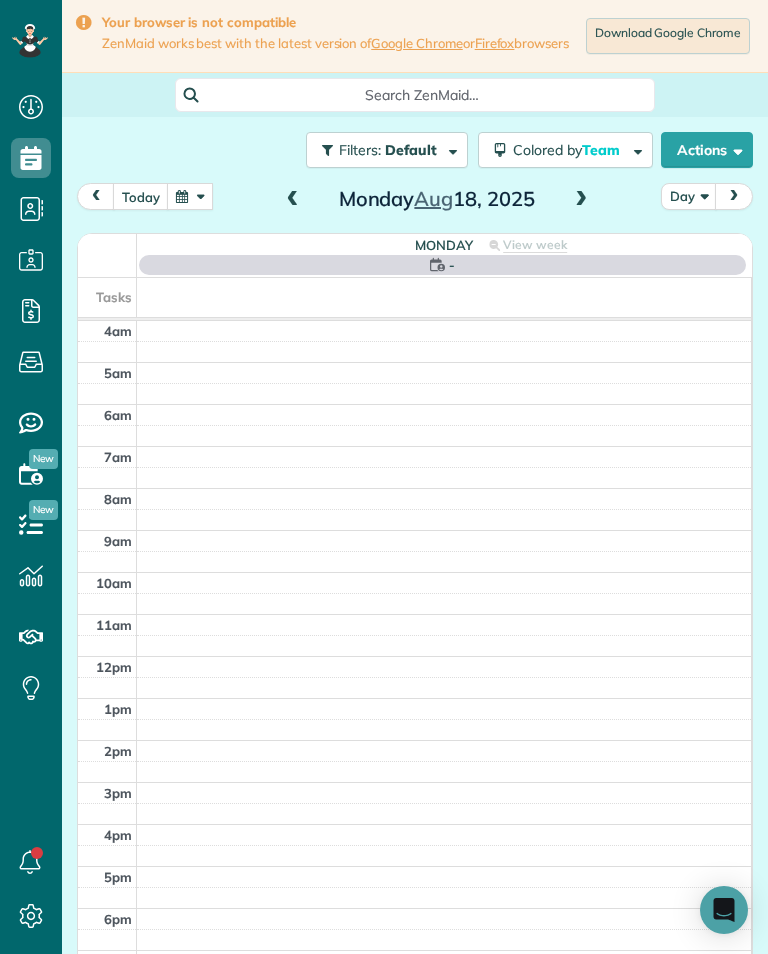 click at bounding box center (581, 200) 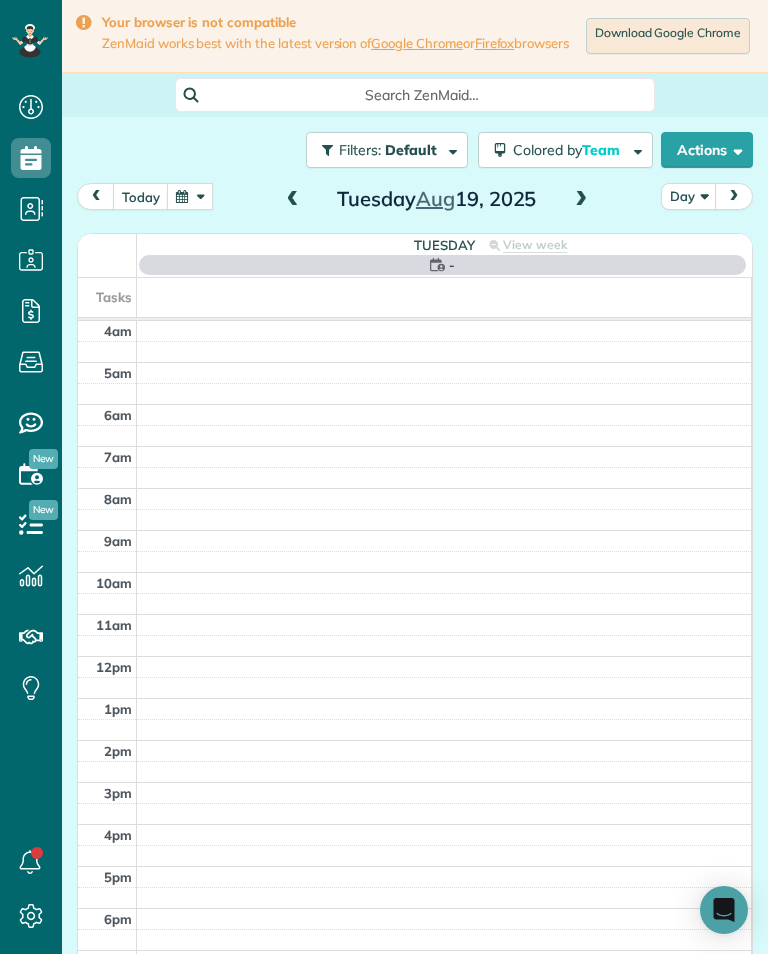 click at bounding box center (581, 200) 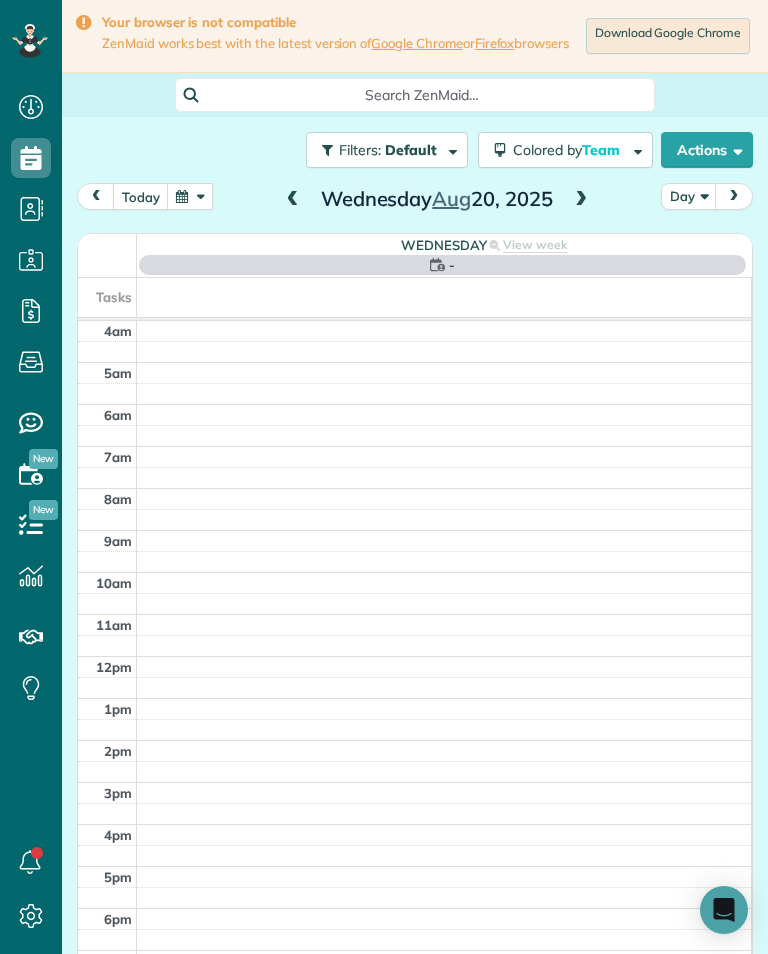 click on "today   Day Wednesday  Aug  20, 2025 Wednesday -
View week Tasks 4am 5am 6am 7am 8am 9am 10am 11am 12pm 1pm 2pm 3pm 4pm 5pm 6pm 7pm 8pm" at bounding box center [415, 585] 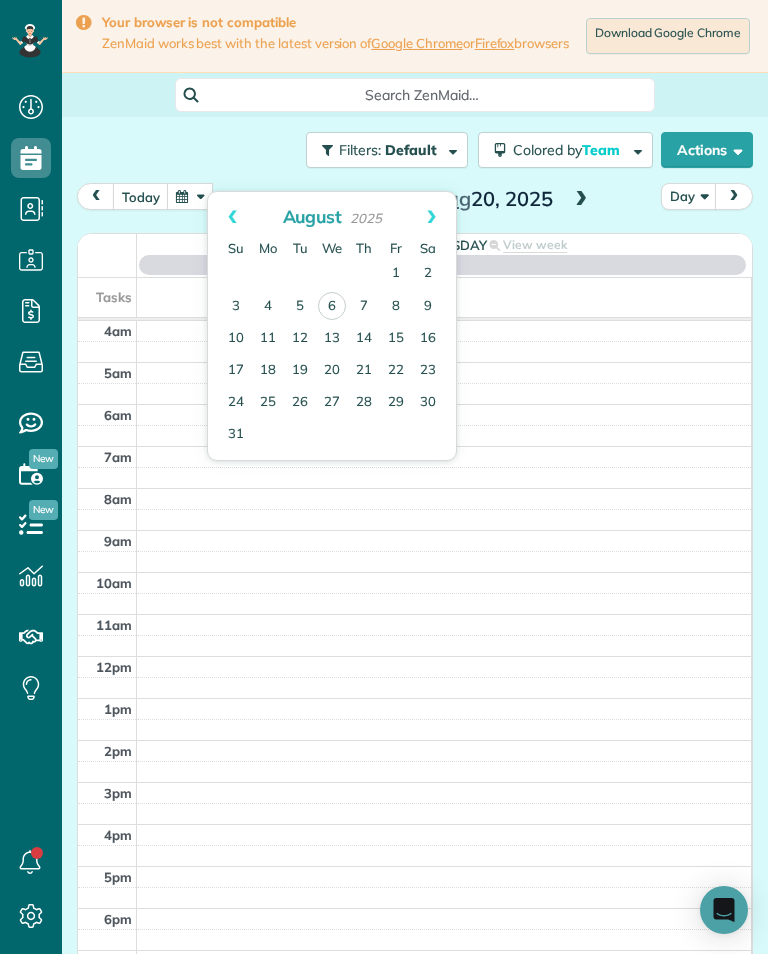 click on "8" at bounding box center [396, 307] 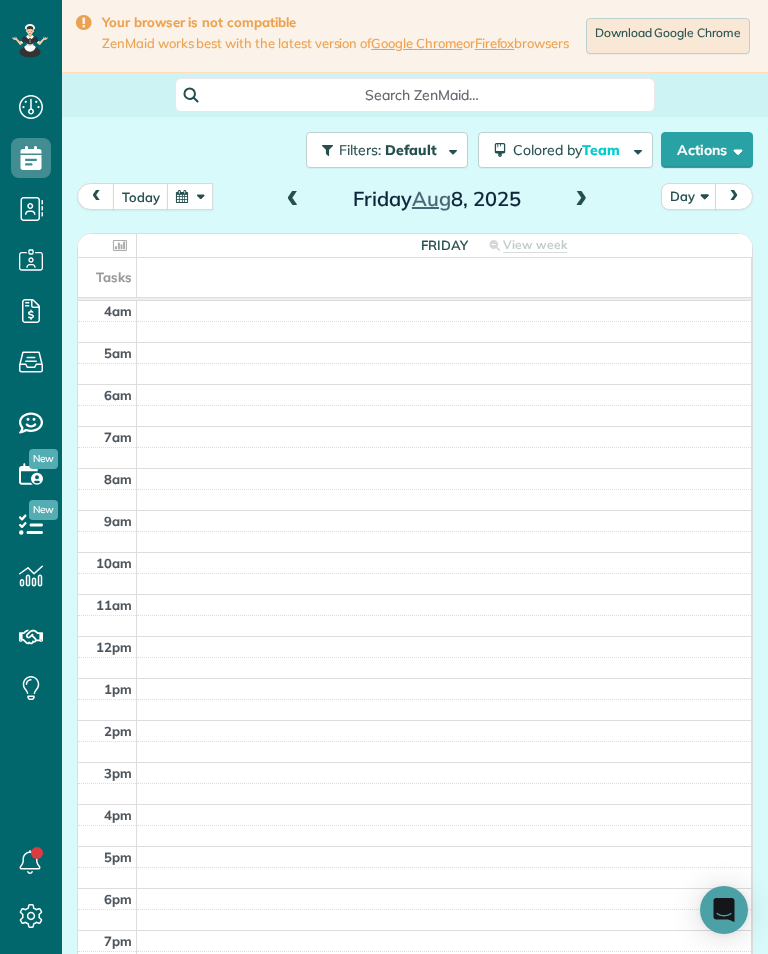 scroll, scrollTop: 985, scrollLeft: 62, axis: both 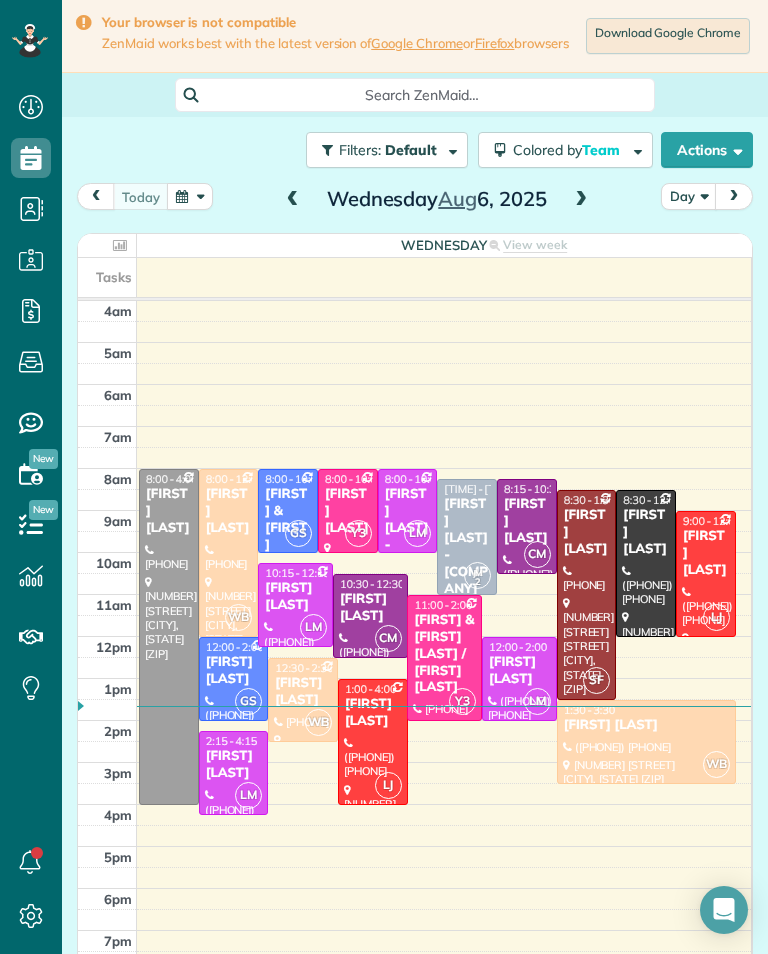click at bounding box center [581, 200] 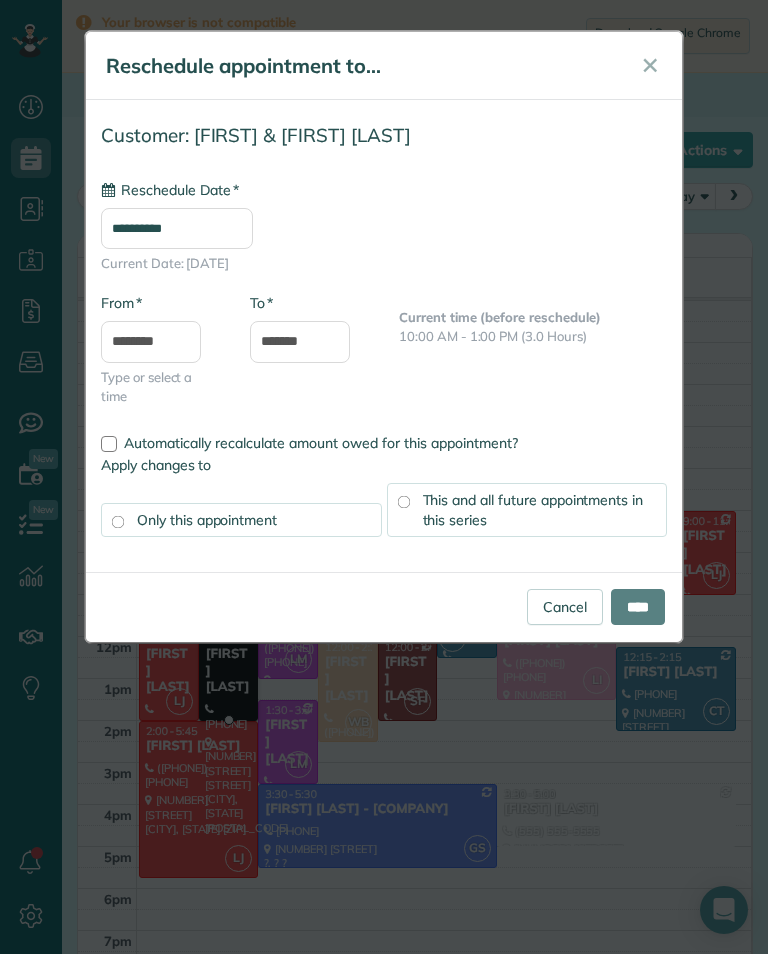 type on "**********" 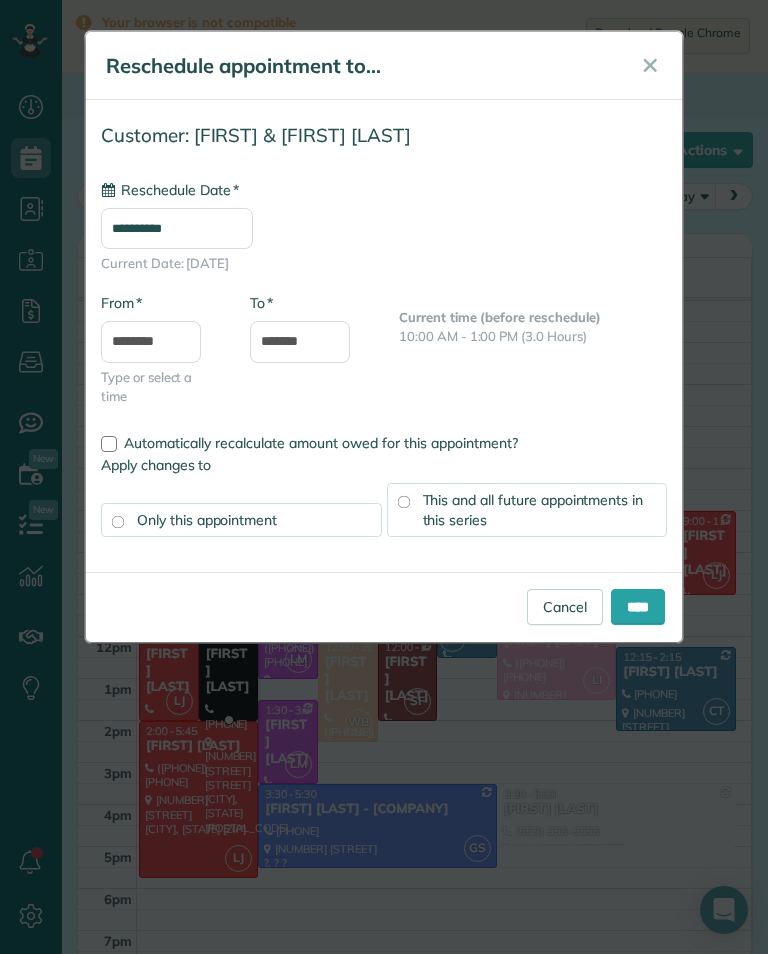 click on "****" at bounding box center [638, 607] 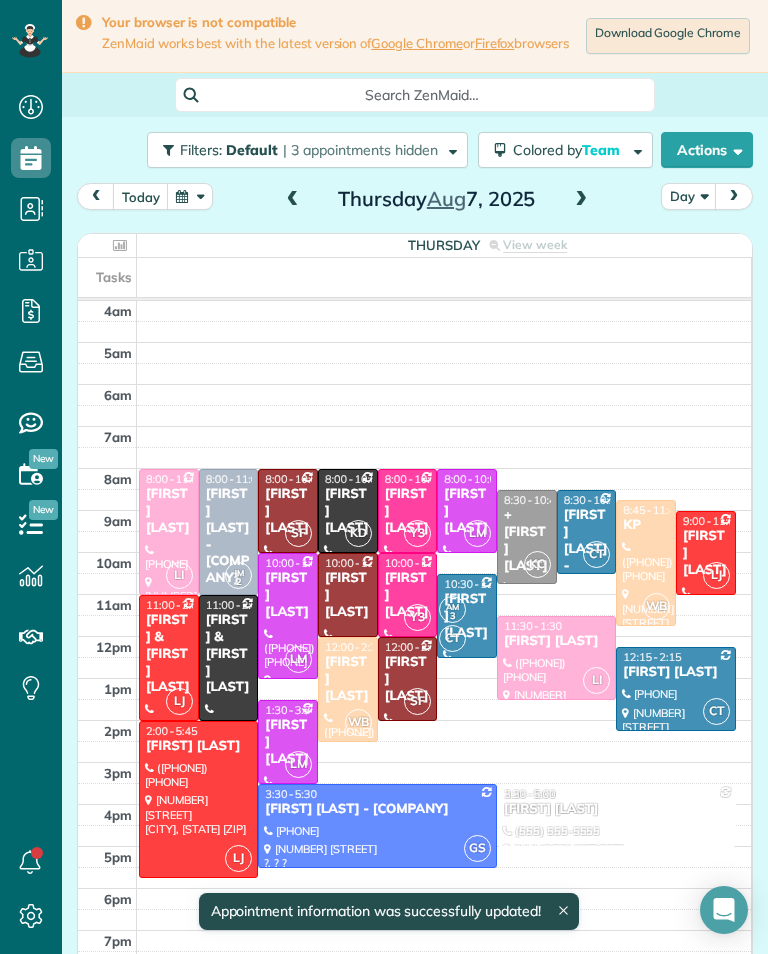 click on "[FIRST] & [FIRST] [LAST]" at bounding box center [229, 654] 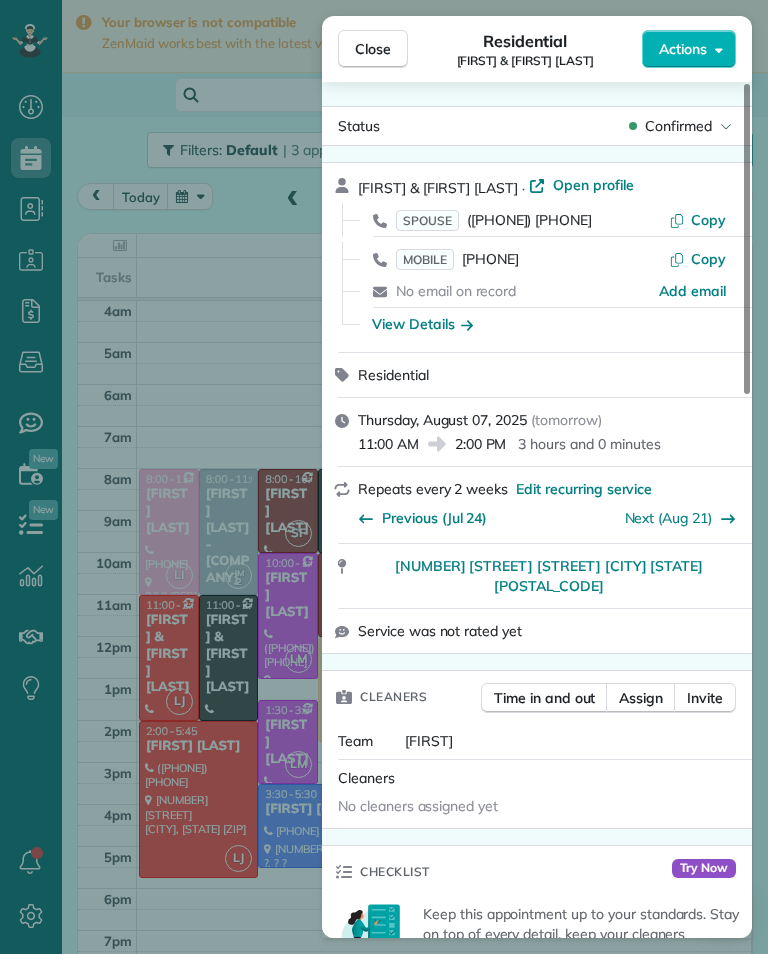 click on "View Details" at bounding box center [422, 324] 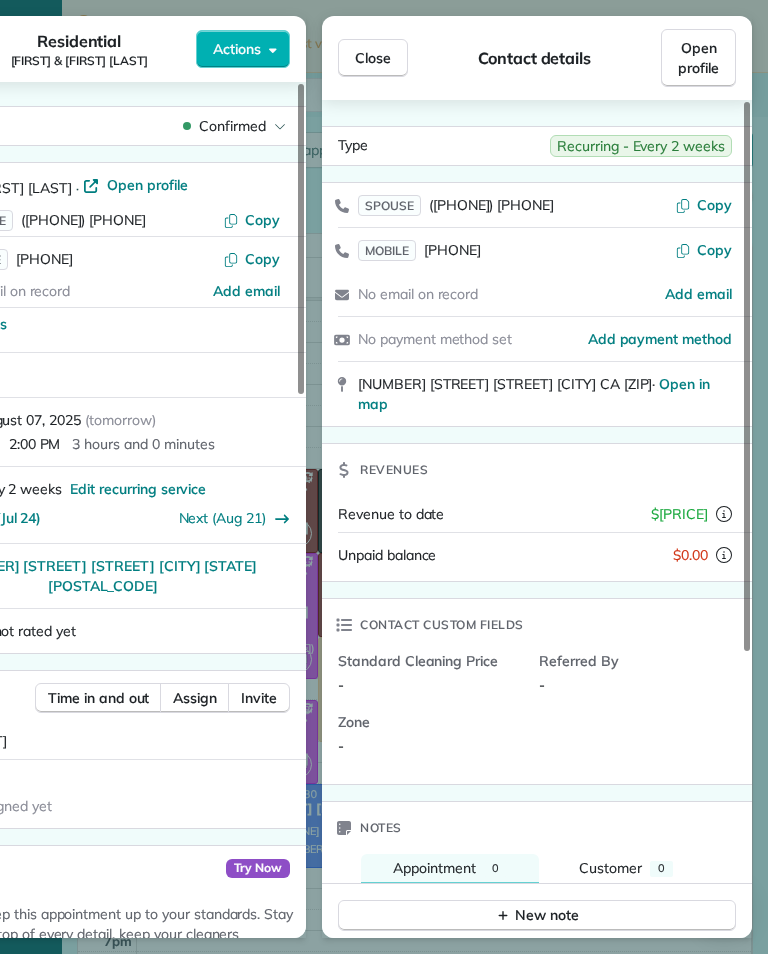 click on "Close" at bounding box center (373, 58) 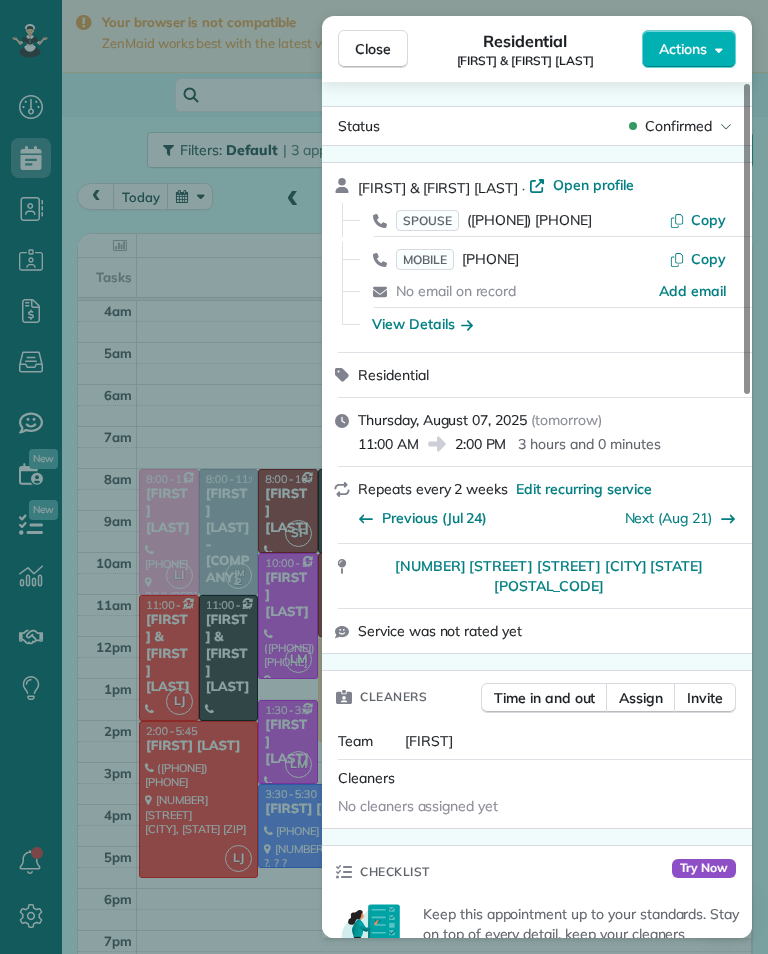 click on "View Details" at bounding box center (422, 324) 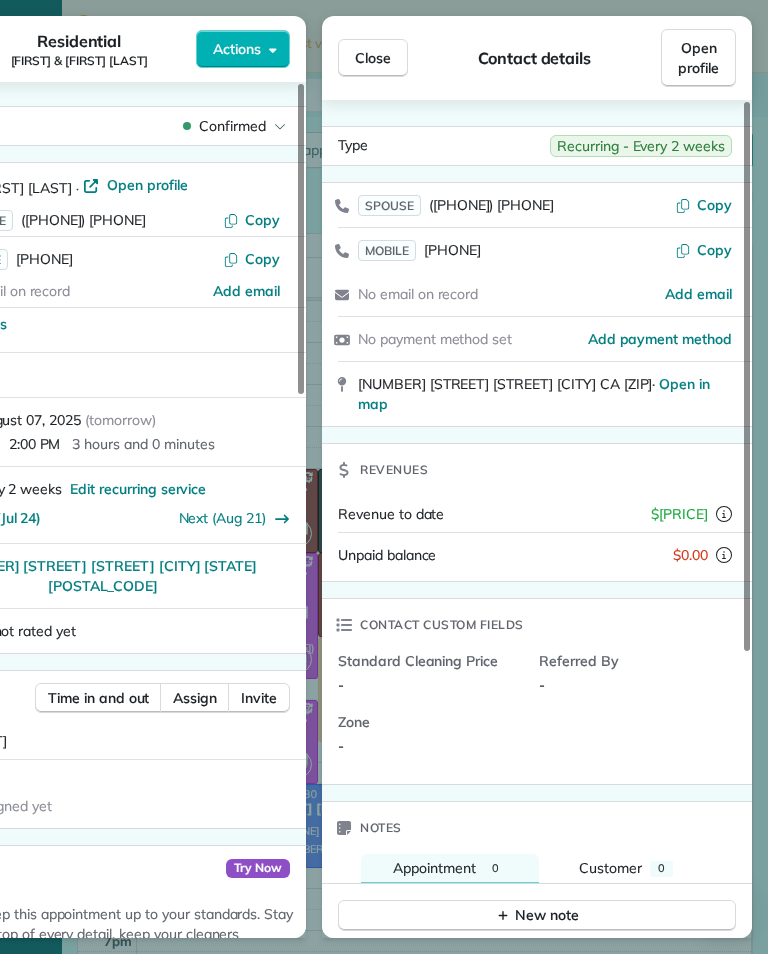 click on "Contact details" at bounding box center [534, 58] 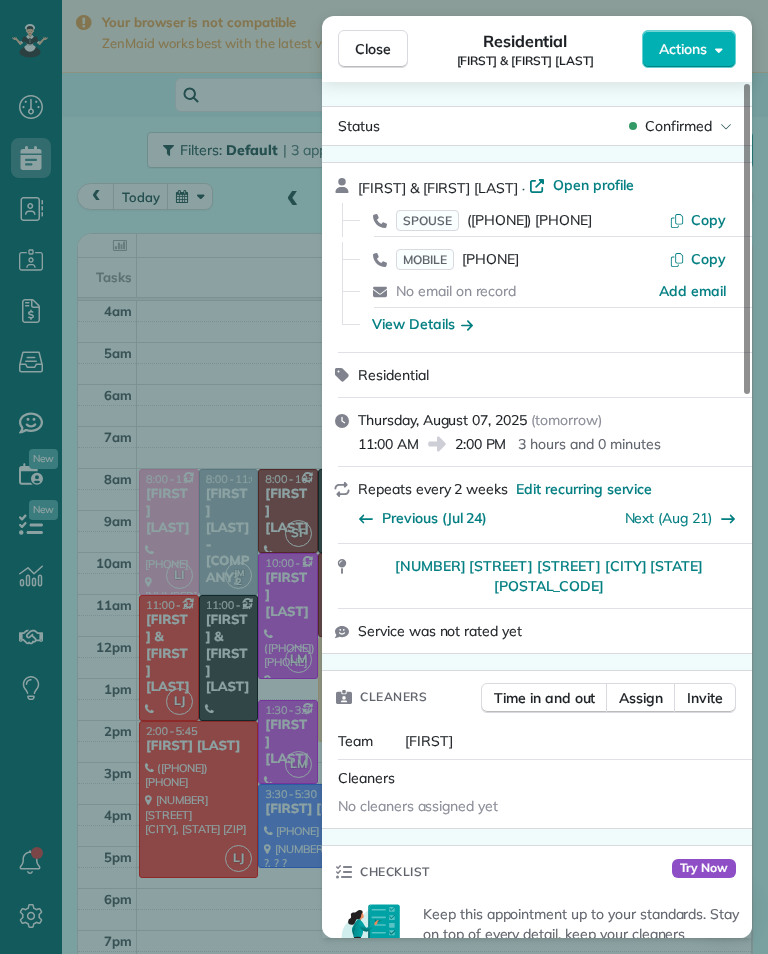 click on "Close Residential Doug & Susan Rogers Actions Status Confirmed Doug & Susan Rogers · Open profile SPOUSE (818) 939-3153 Copy MOBILE (818) 939-3141 Copy No email on record Add email View Details Residential Thursday, August 07, 2025 ( tomorrow ) 11:00 AM 2:00 PM 3 hours and 0 minutes Repeats every 2 weeks Edit recurring service Previous (Jul 24) Next (Aug 21) 1600 Valley View Road Glendale CA 91202 Service was not rated yet Cleaners Time in and out Assign Invite Team Karina Cleaners No cleaners assigned yet Checklist Try Now Keep this appointment up to your standards. Stay on top of every detail, keep your cleaners organised, and your client happy. Assign a checklist Watch a 5 min demo Billing Billing actions Service Service Price (1x $225.00) $225.00 Add an item Overcharge $0.00 Discount $0.00 Coupon discount - Primary tax - Secondary tax - Total appointment price $225.00 Tips collected $0.00 Unpaid Mark as paid Total including tip $225.00 Get paid online in no-time! Charge customer credit card Key # - Notes" at bounding box center (384, 477) 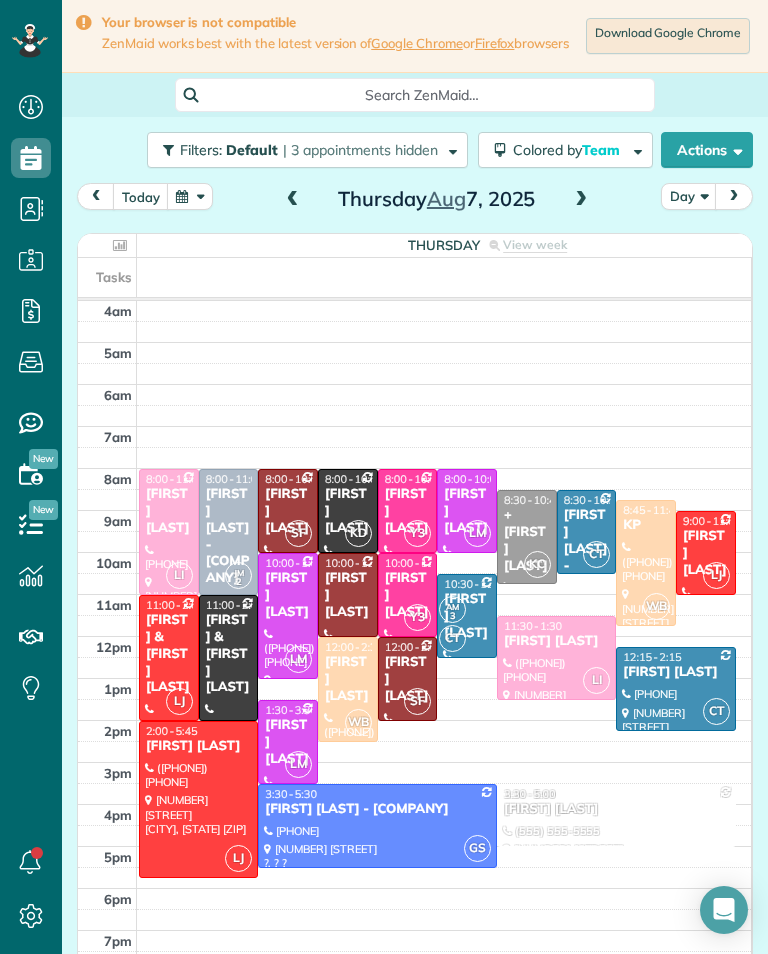click on "[FIRST] [LAST]" at bounding box center [348, 511] 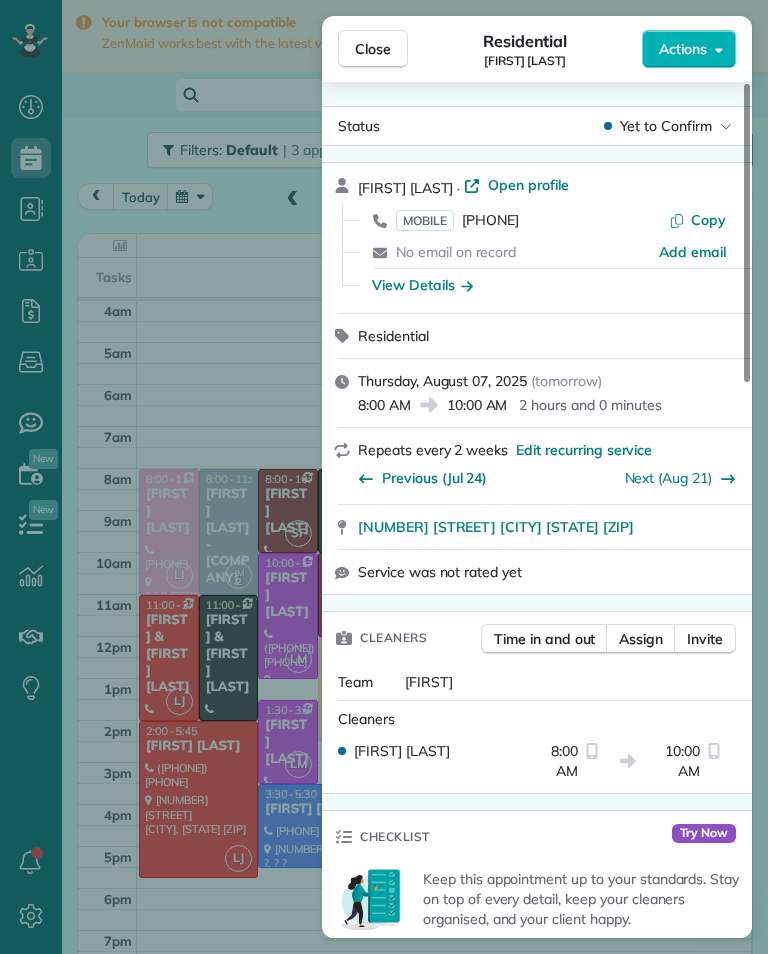click on "Close Residential Doug Schreck Actions Status Yet to Confirm Doug Schreck · Open profile MOBILE (818) 416-9537 Copy No email on record Add email View Details Residential Thursday, August 07, 2025 ( tomorrow ) 8:00 AM 10:00 AM 2 hours and 0 minutes Repeats every 2 weeks Edit recurring service Previous (Jul 24) Next (Aug 21) 13723 Weddington Street Sherman Oaks CA 91401 Service was not rated yet Cleaners Time in and out Assign Invite Team Karina Cleaners Karina   Duenas 8:00 AM 10:00 AM Checklist Try Now Keep this appointment up to your standards. Stay on top of every detail, keep your cleaners organised, and your client happy. Assign a checklist Watch a 5 min demo Billing Billing actions Service Service Price (1x $150.00) $150.00 Add an item Overcharge $0.00 Discount $0.00 Coupon discount - Primary tax - Secondary tax - Total appointment price $150.00 Tips collected $0.00 Unpaid Mark as paid Total including tip $150.00 Get paid online in no-time! Send an invoice and reward your cleaners with tips Key # - 0 0" at bounding box center (384, 477) 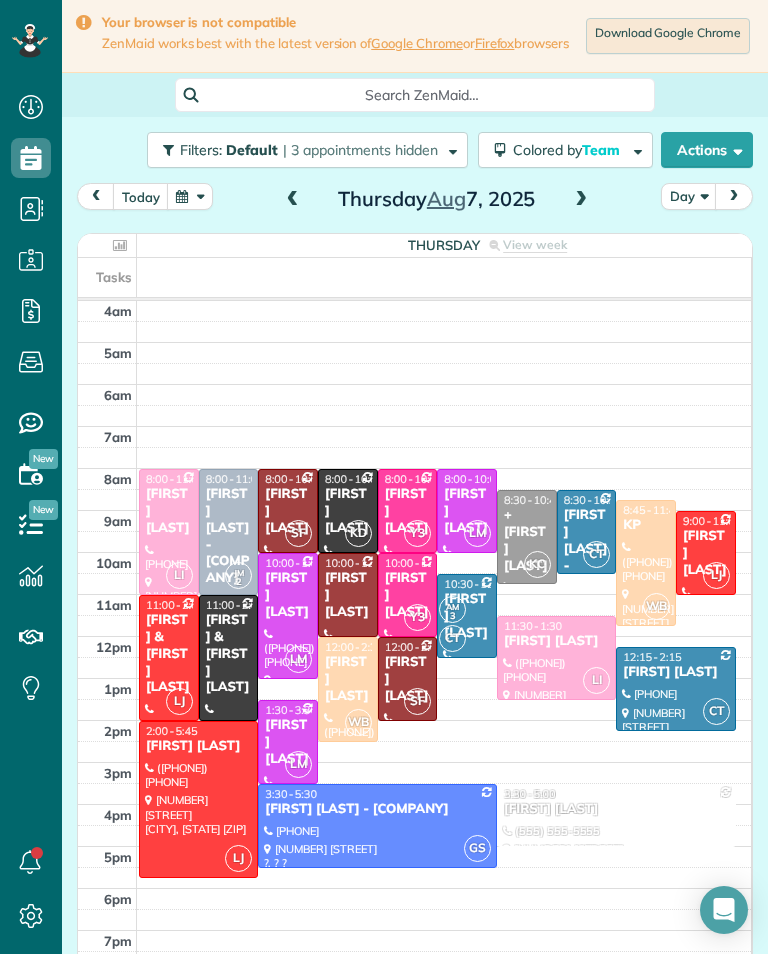 click on "[FIRST] & [FIRST] [LAST]" at bounding box center [229, 654] 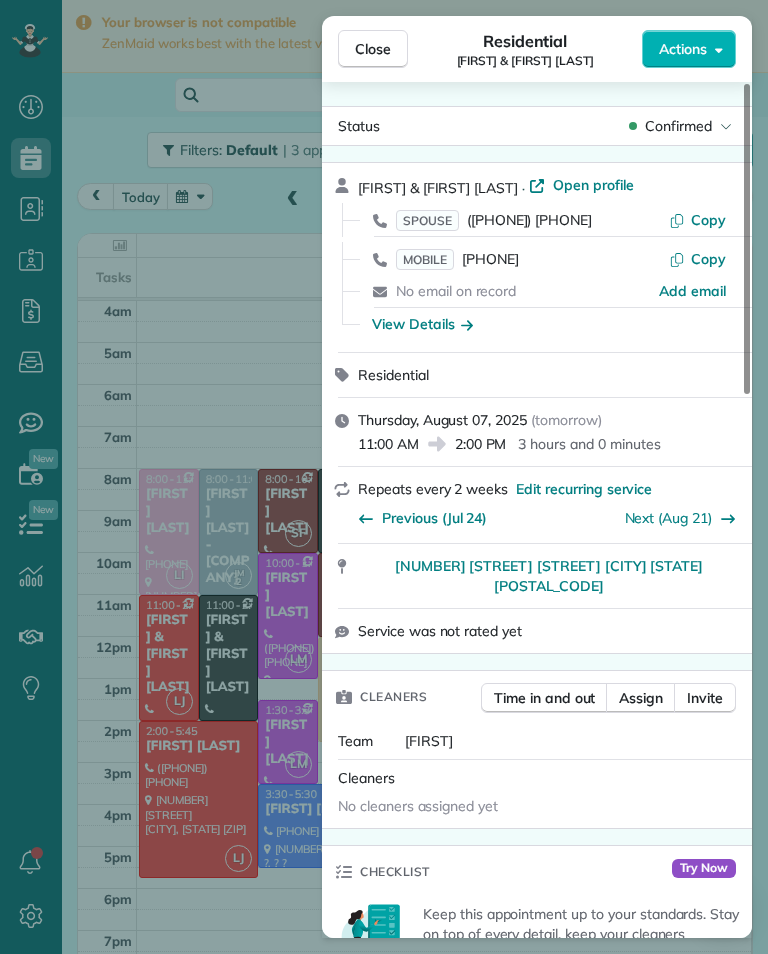 scroll, scrollTop: 985, scrollLeft: 62, axis: both 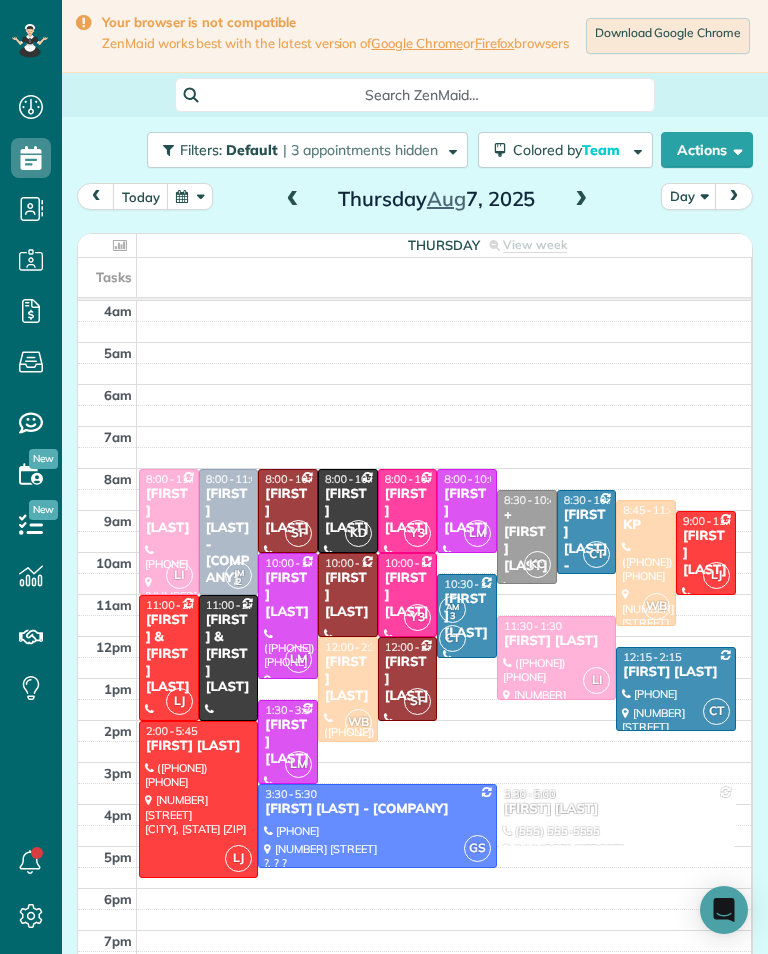 click on "Google Chrome" at bounding box center (417, 43) 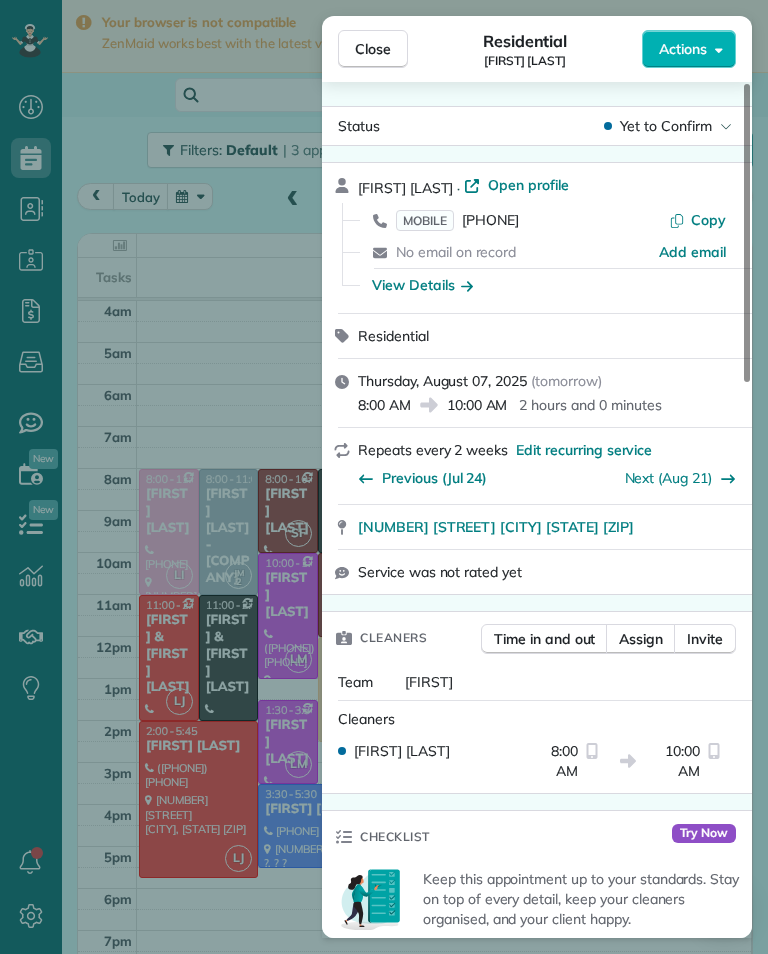 click on "View Details" at bounding box center [422, 285] 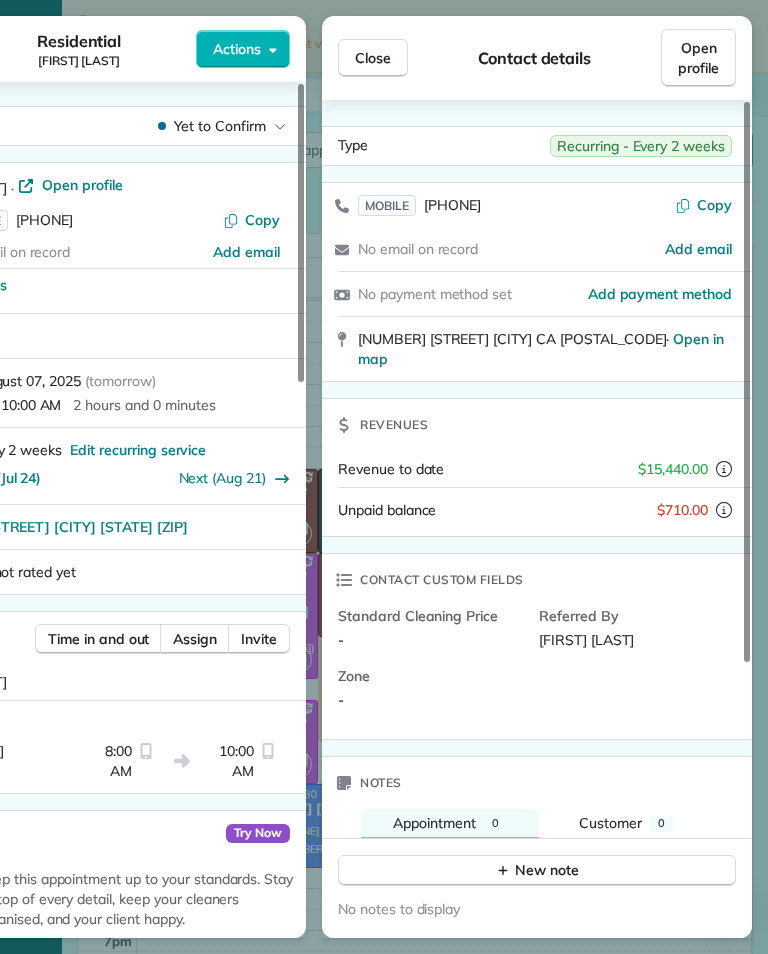 click on "Close" at bounding box center (373, 58) 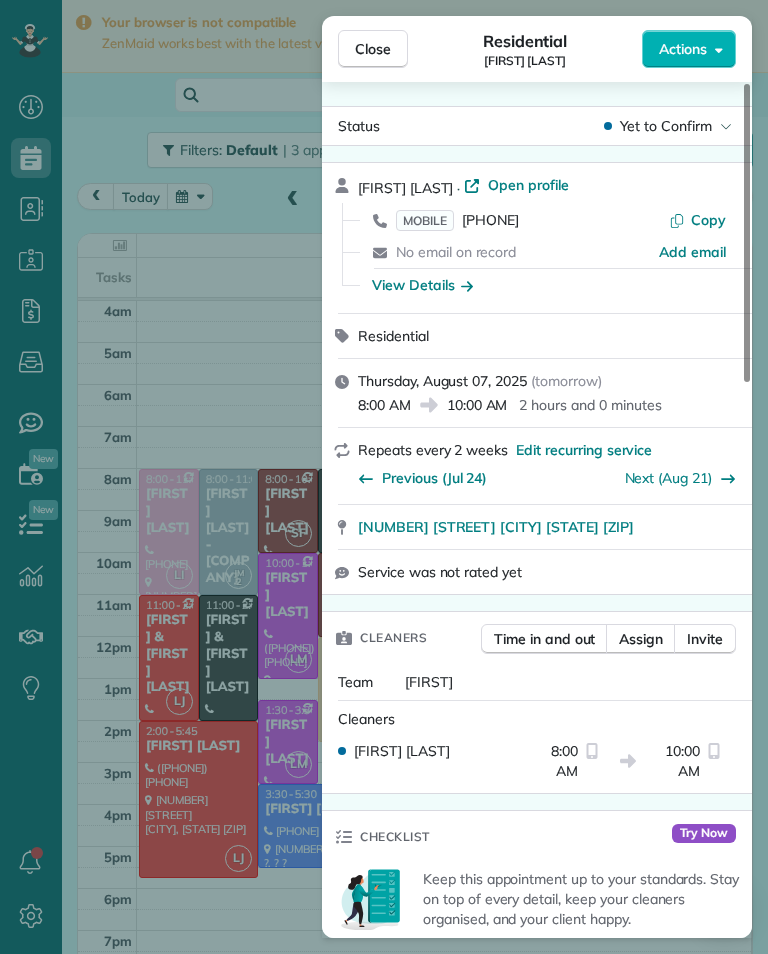 click on "([PHONE]) [PHONE]" at bounding box center (490, 220) 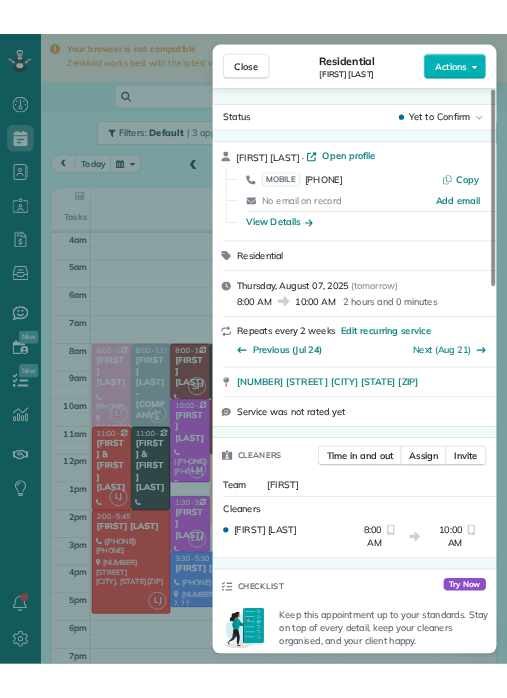 scroll, scrollTop: 985, scrollLeft: 62, axis: both 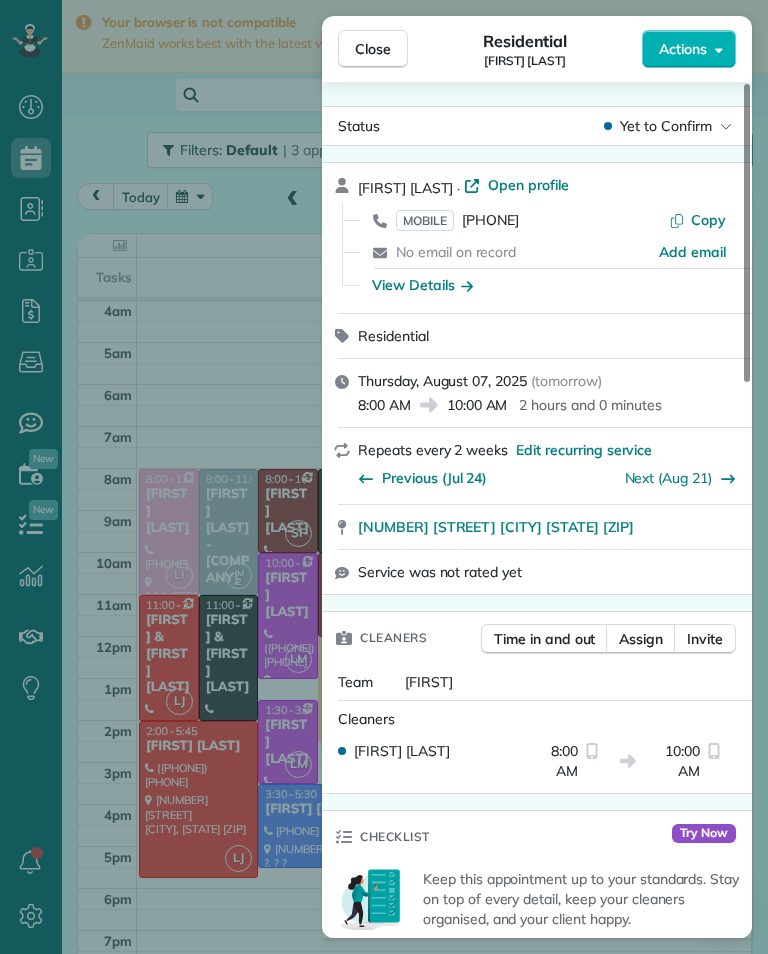 click on "([PHONE]) [PHONE]" at bounding box center (490, 220) 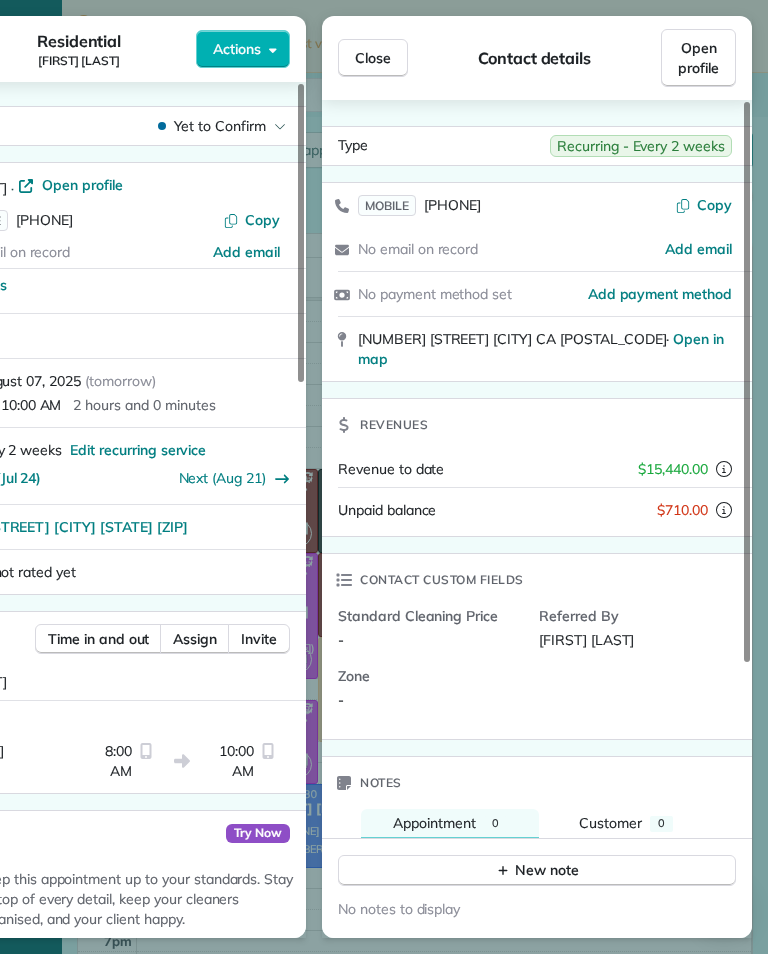 click on "Revenues" at bounding box center (537, 425) 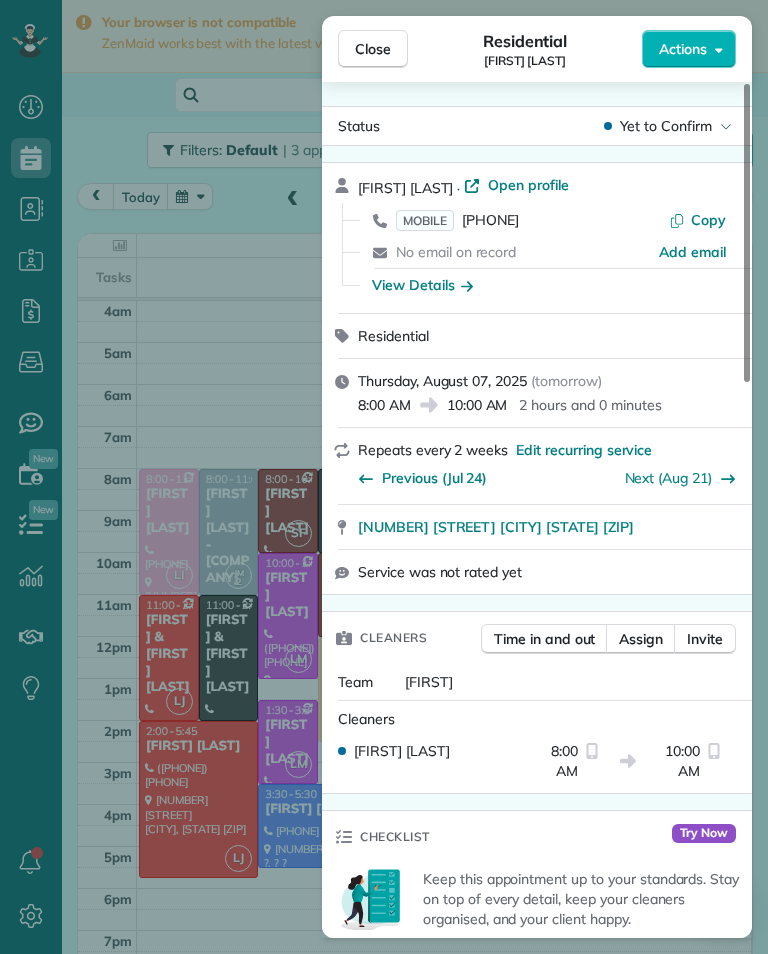 click on "MOBILE (818) 416-9537" at bounding box center (457, 220) 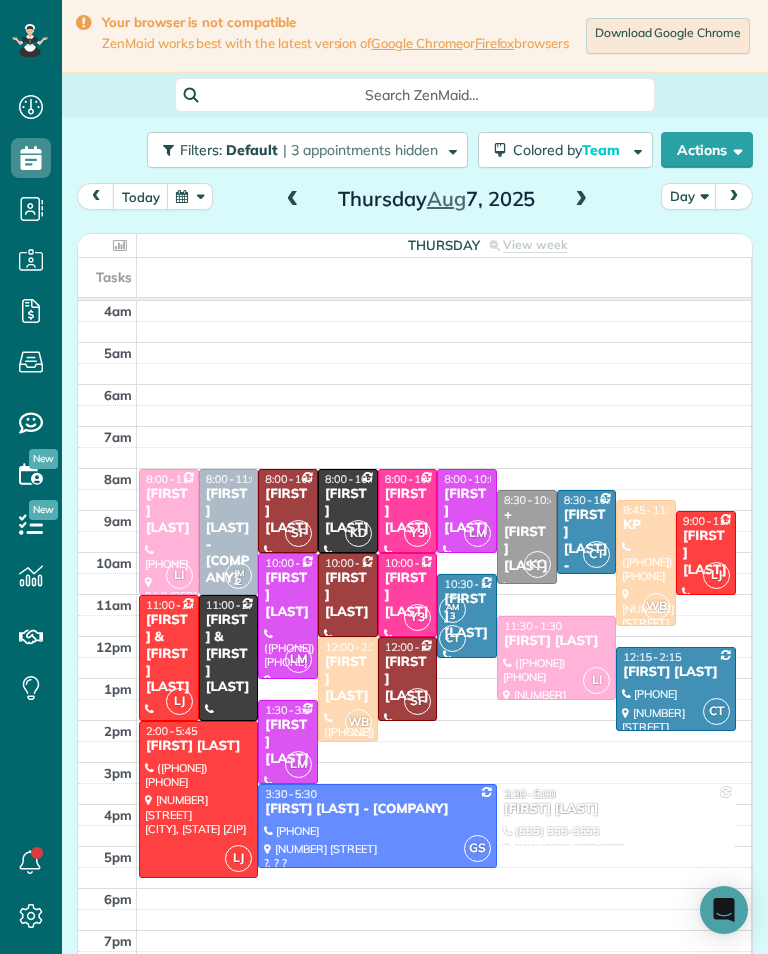 scroll, scrollTop: 985, scrollLeft: 62, axis: both 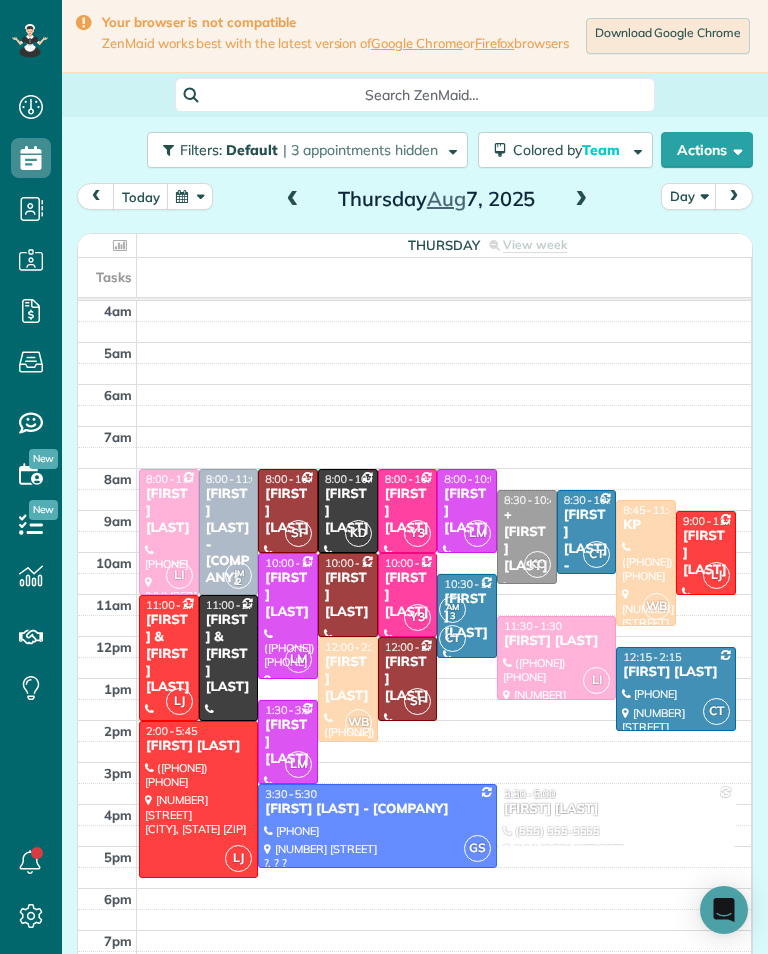 click at bounding box center [581, 200] 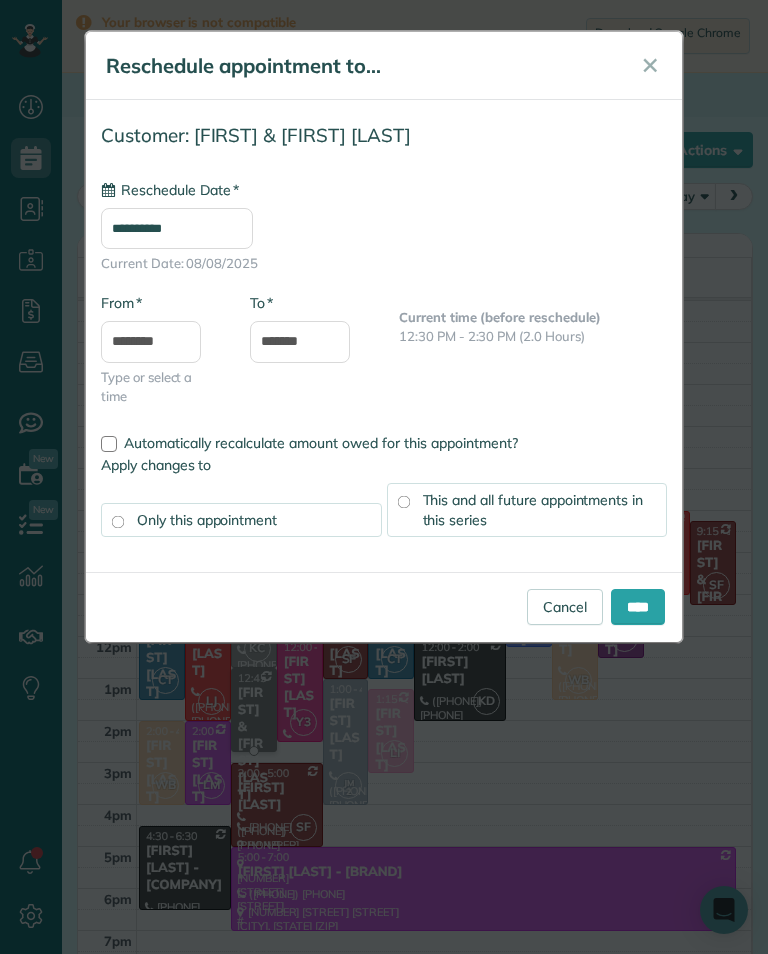 click on "**********" at bounding box center (177, 228) 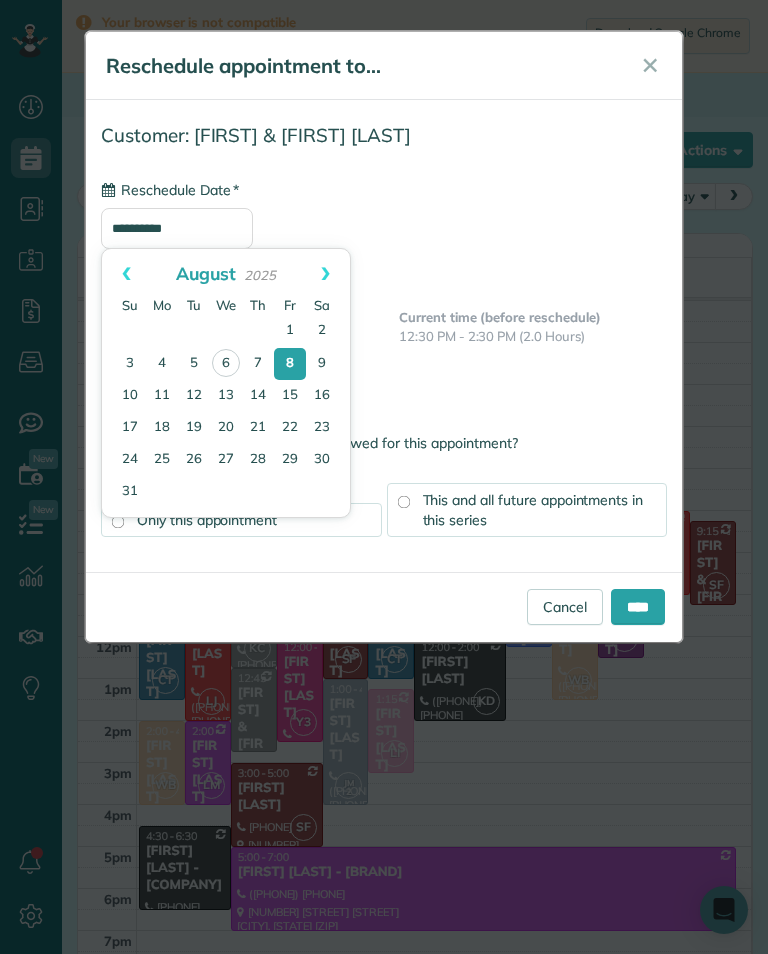 click on "22" at bounding box center [290, 428] 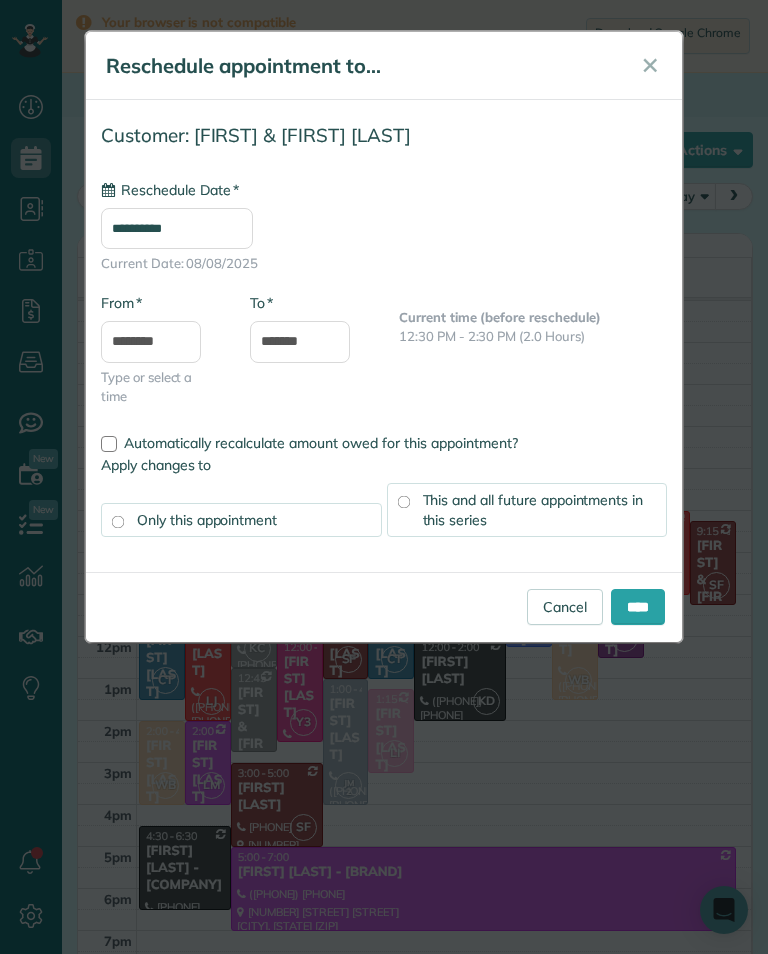 click on "This and all future appointments in this series" at bounding box center (527, 510) 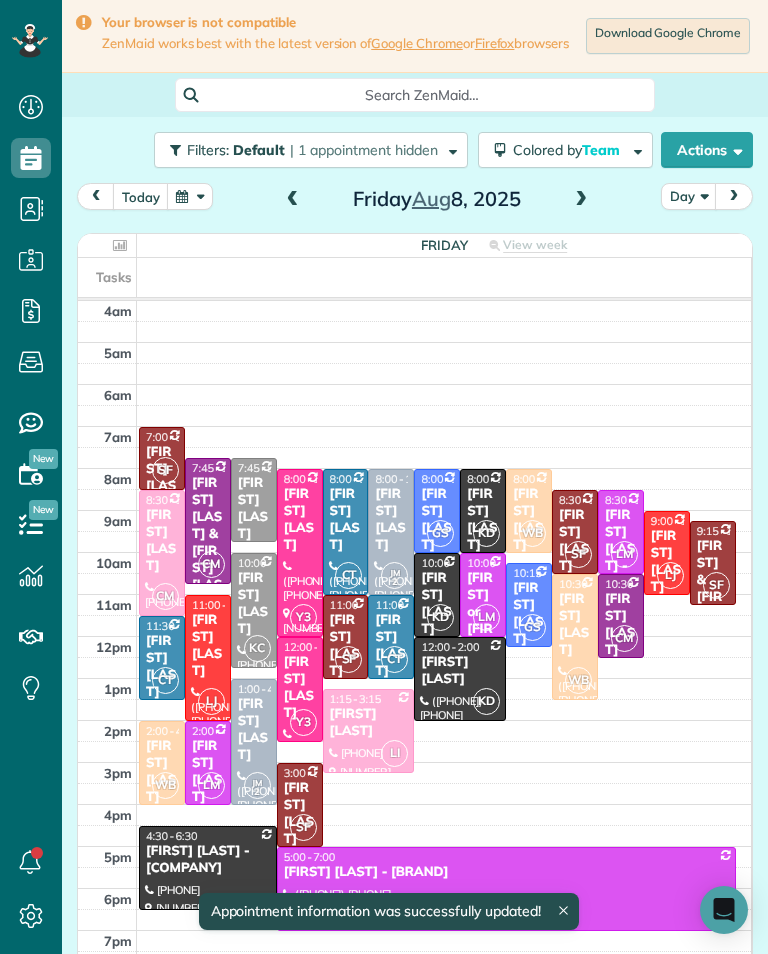 click at bounding box center (190, 196) 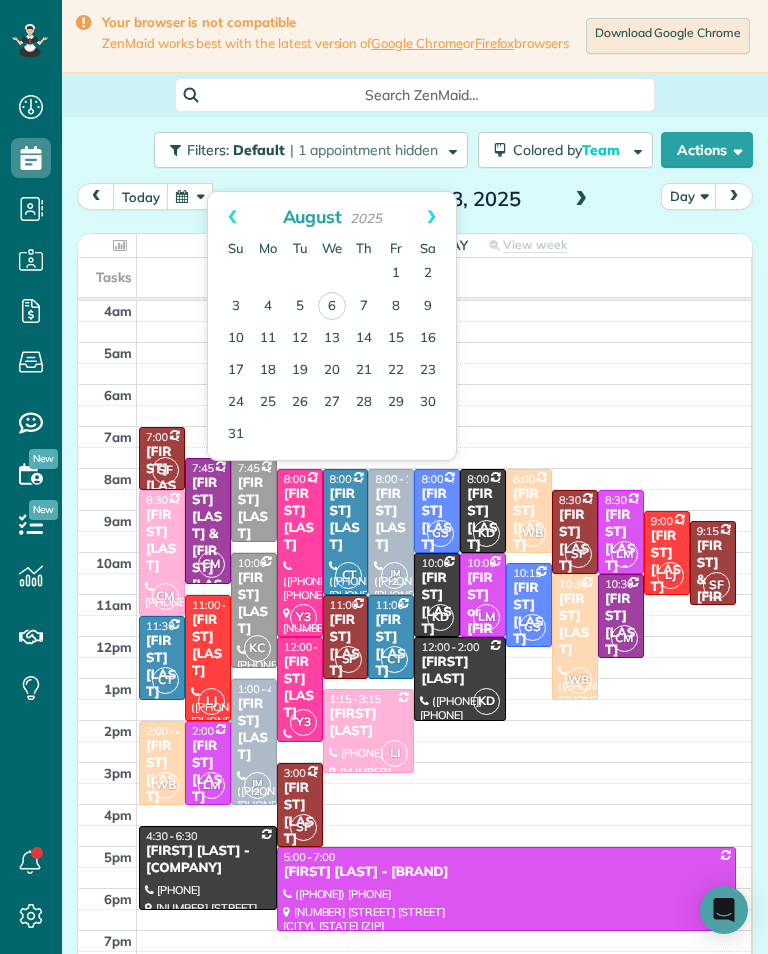 click on "11" at bounding box center [268, 339] 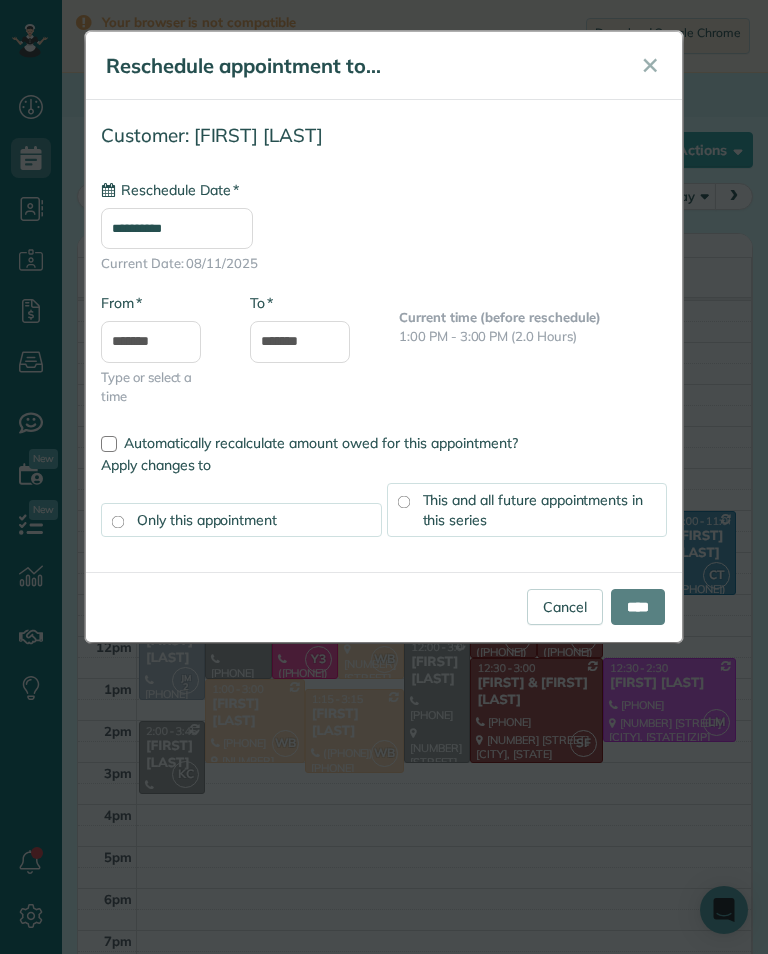 click on "**********" at bounding box center (177, 228) 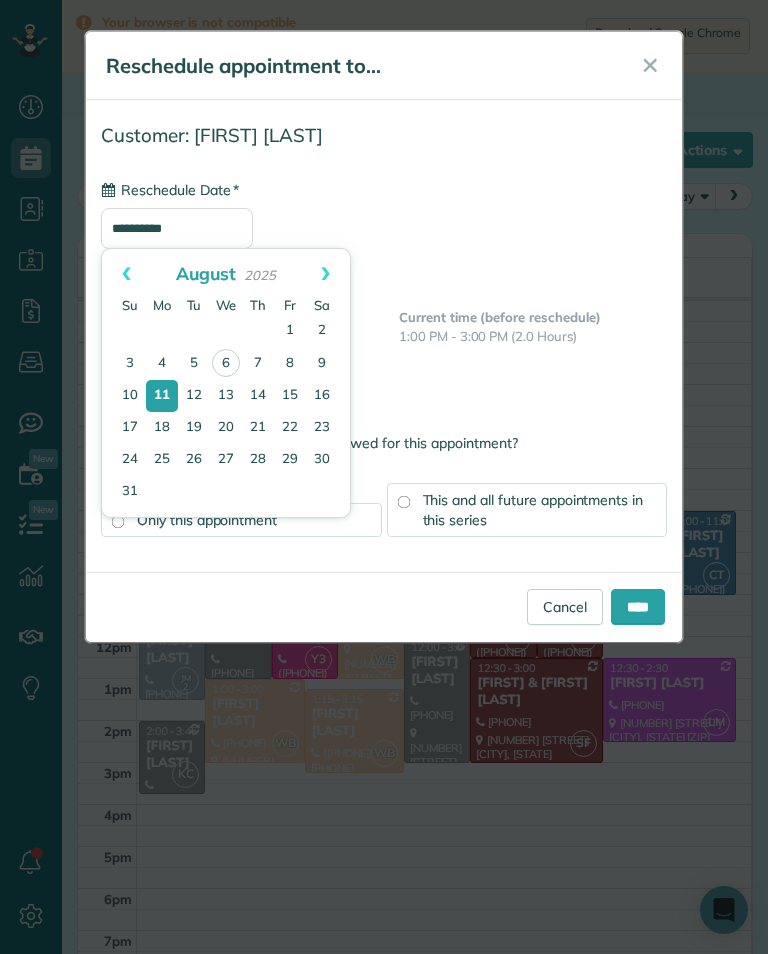 click on "12" at bounding box center (194, 396) 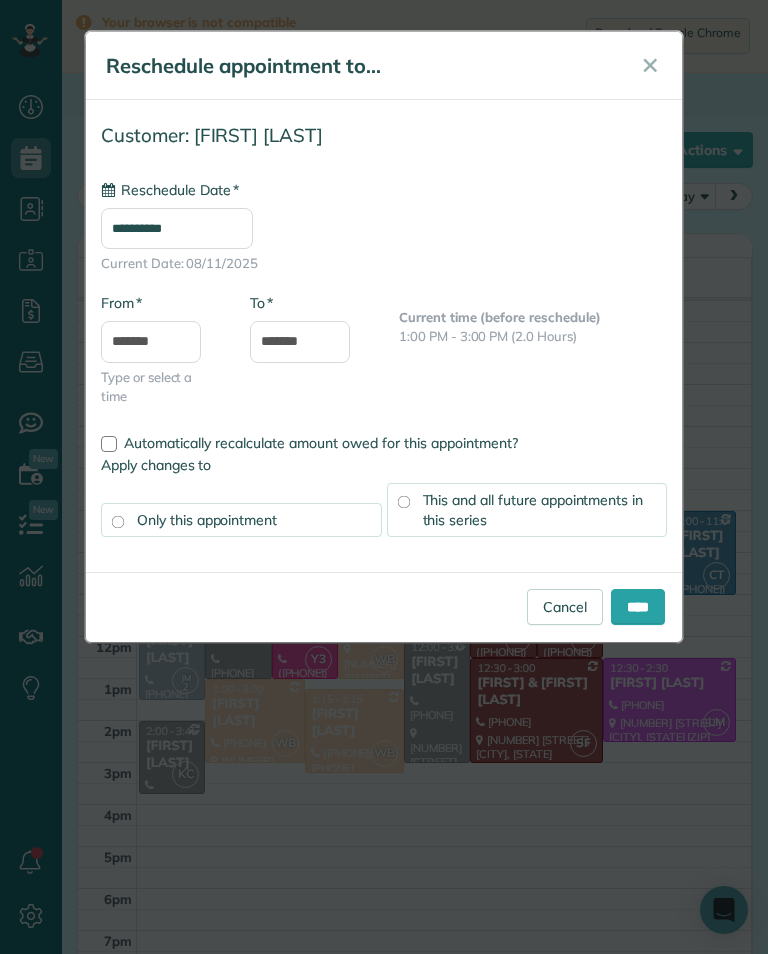click on "****" at bounding box center (638, 607) 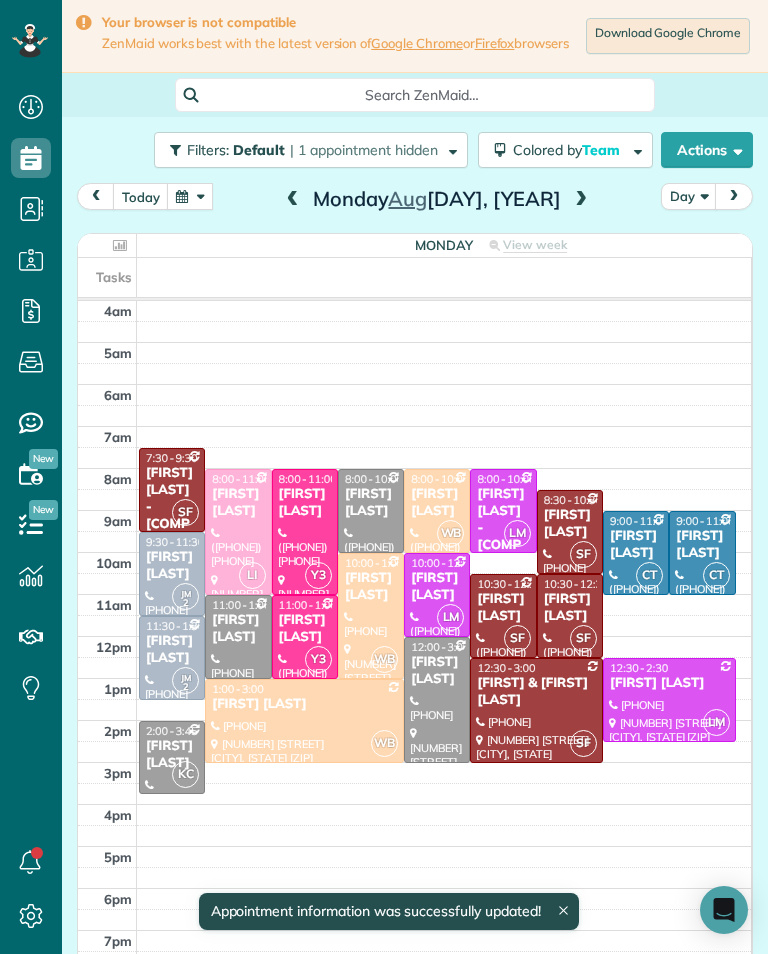 click on "today" at bounding box center (141, 196) 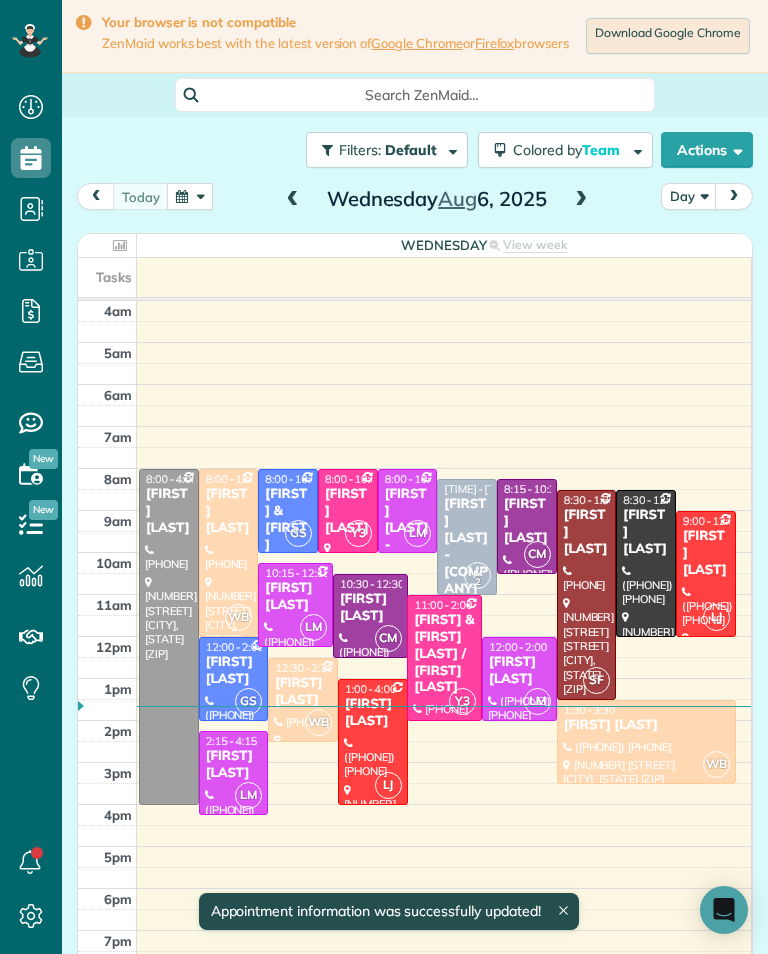 click at bounding box center [581, 200] 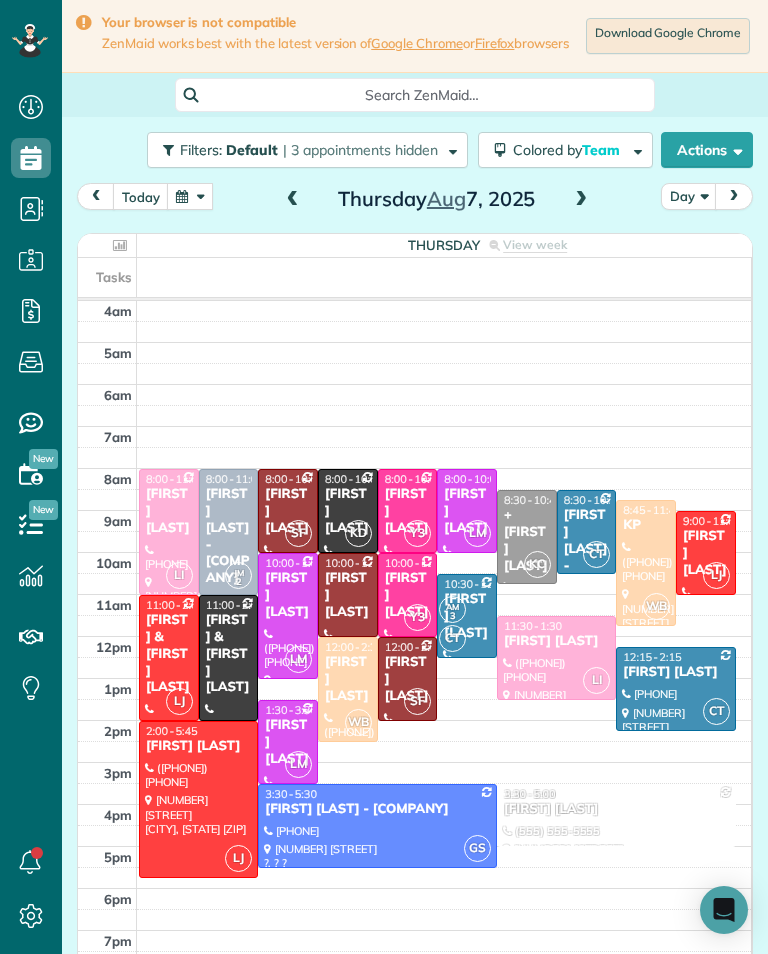 scroll, scrollTop: 985, scrollLeft: 62, axis: both 